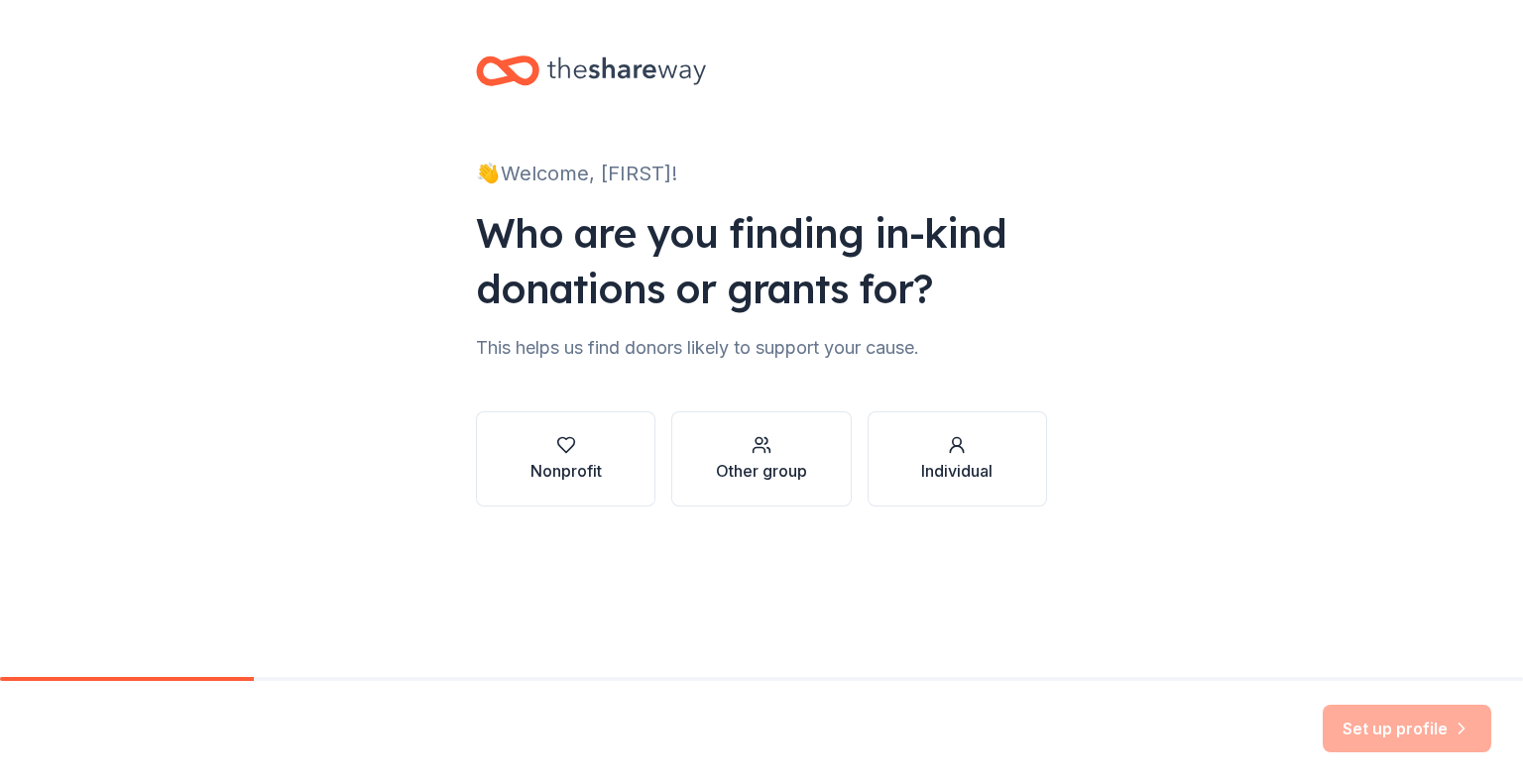 scroll, scrollTop: 0, scrollLeft: 0, axis: both 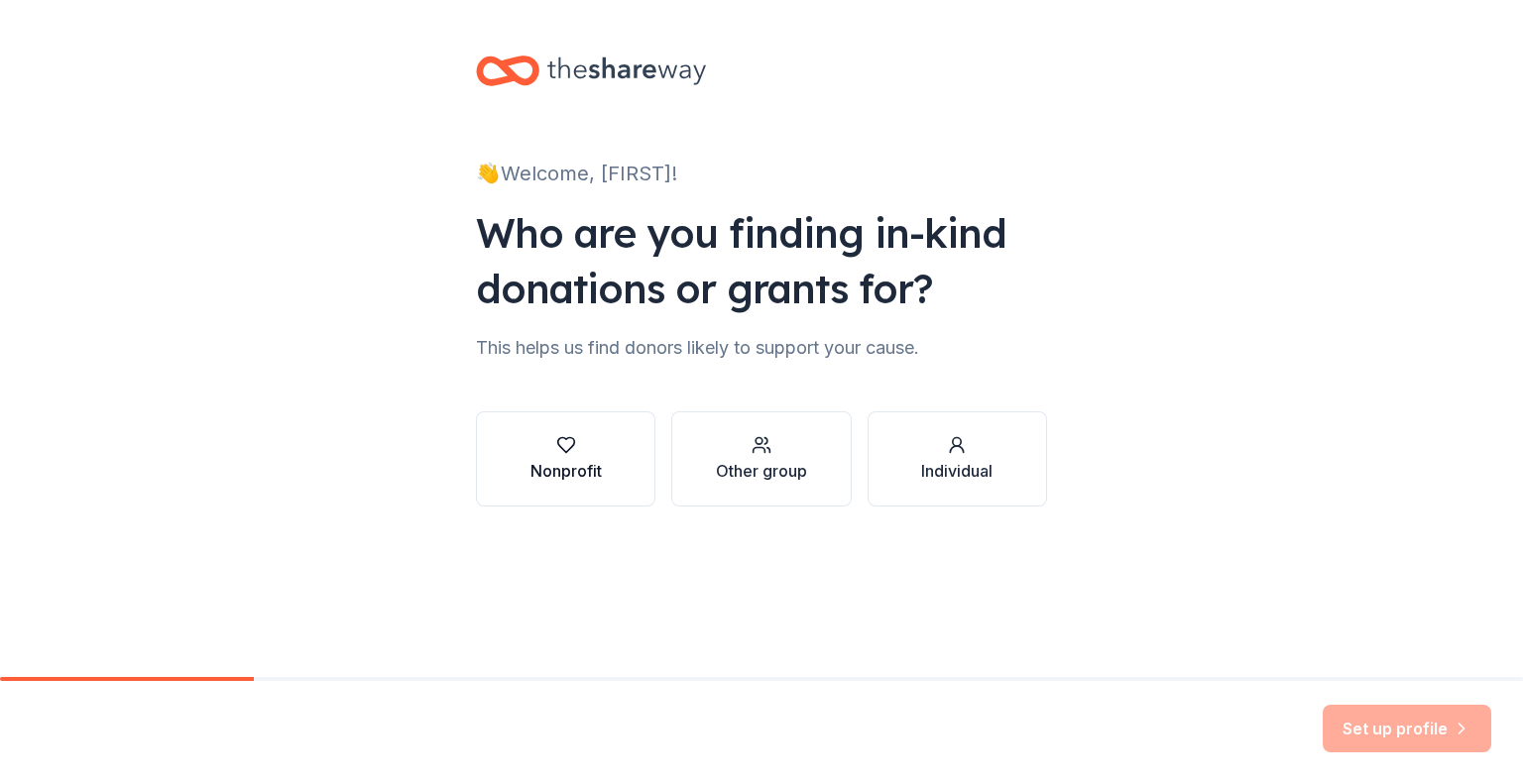 click 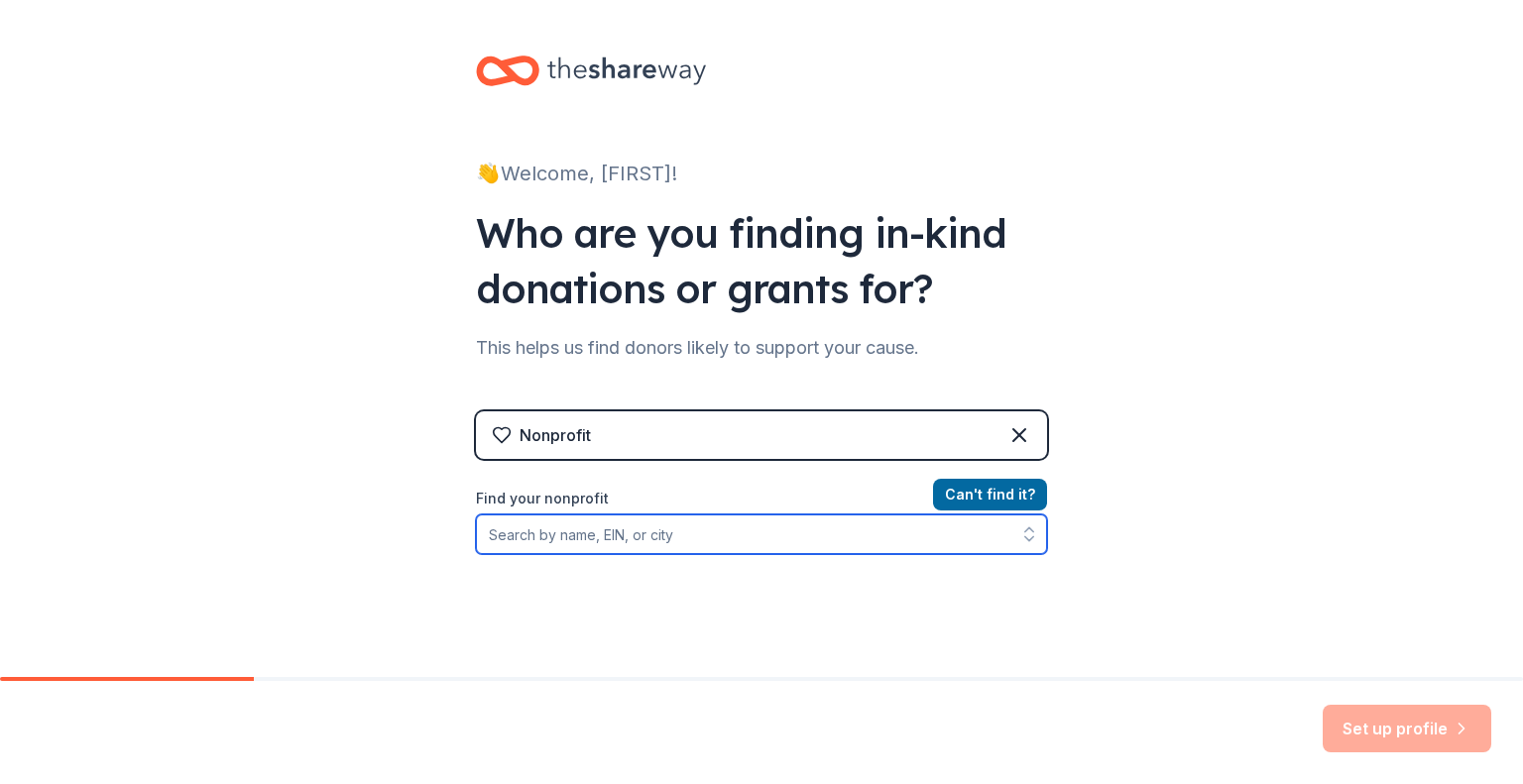 click on "Find your nonprofit" at bounding box center (762, 534) 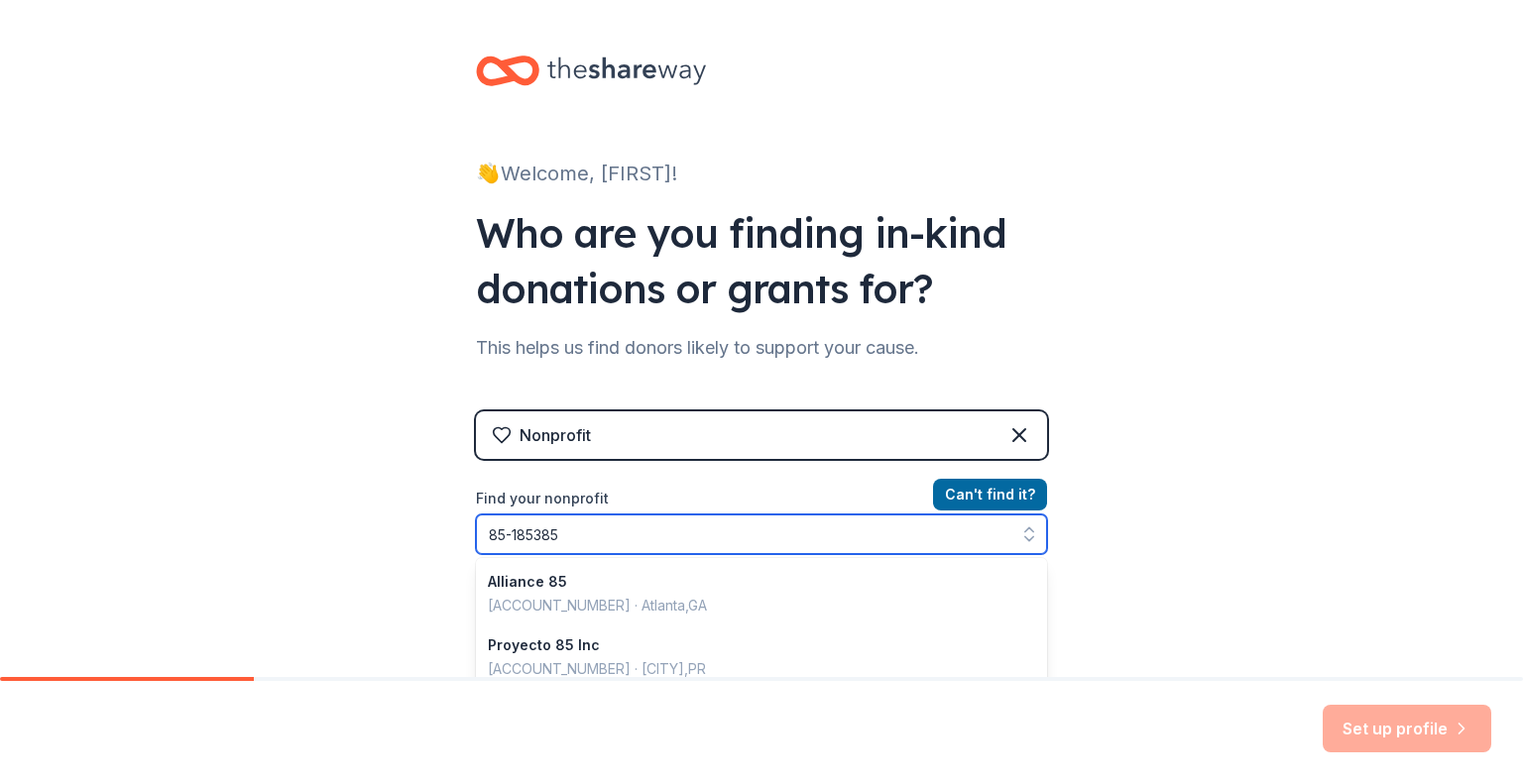 type on "85-1853856" 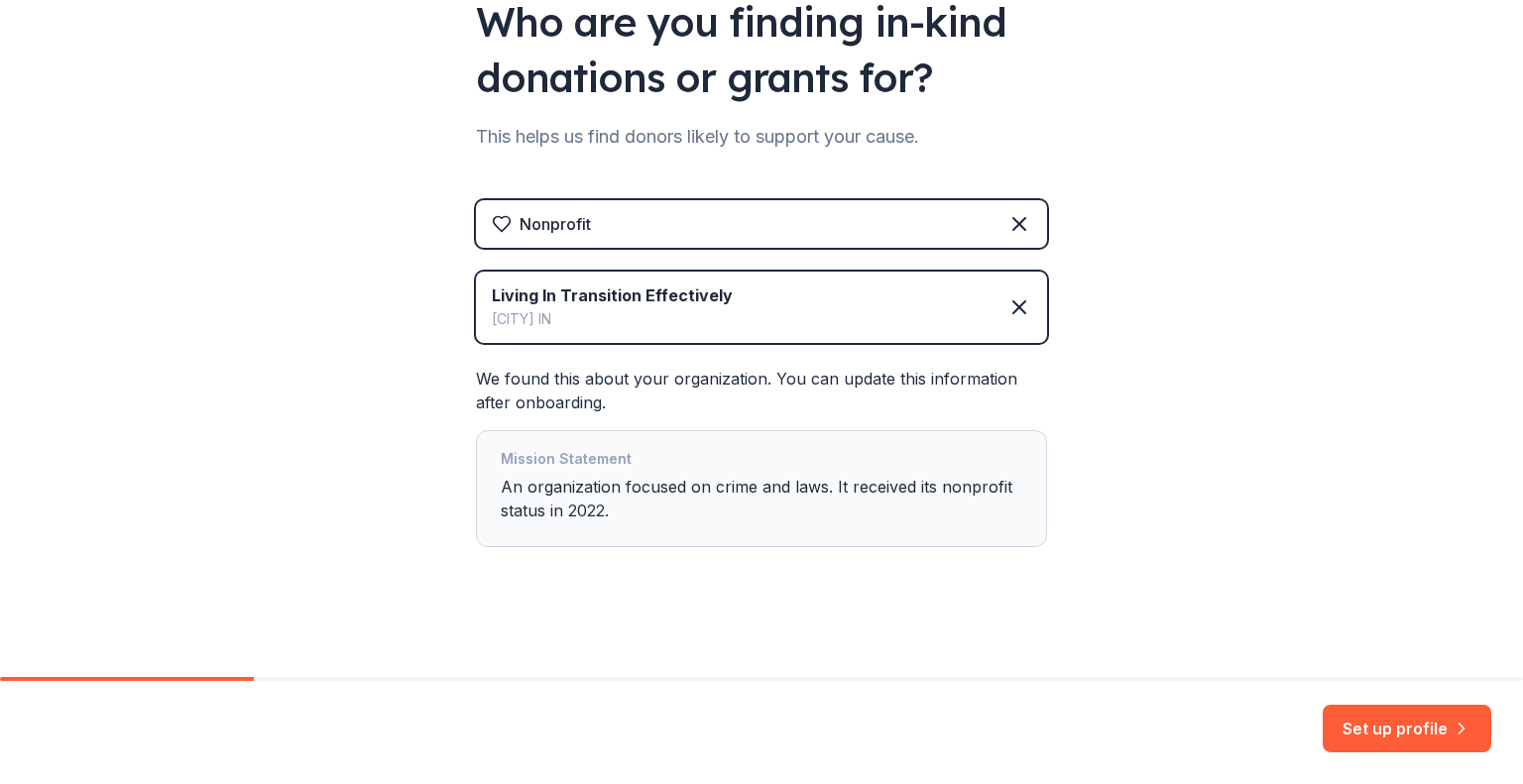 scroll, scrollTop: 215, scrollLeft: 0, axis: vertical 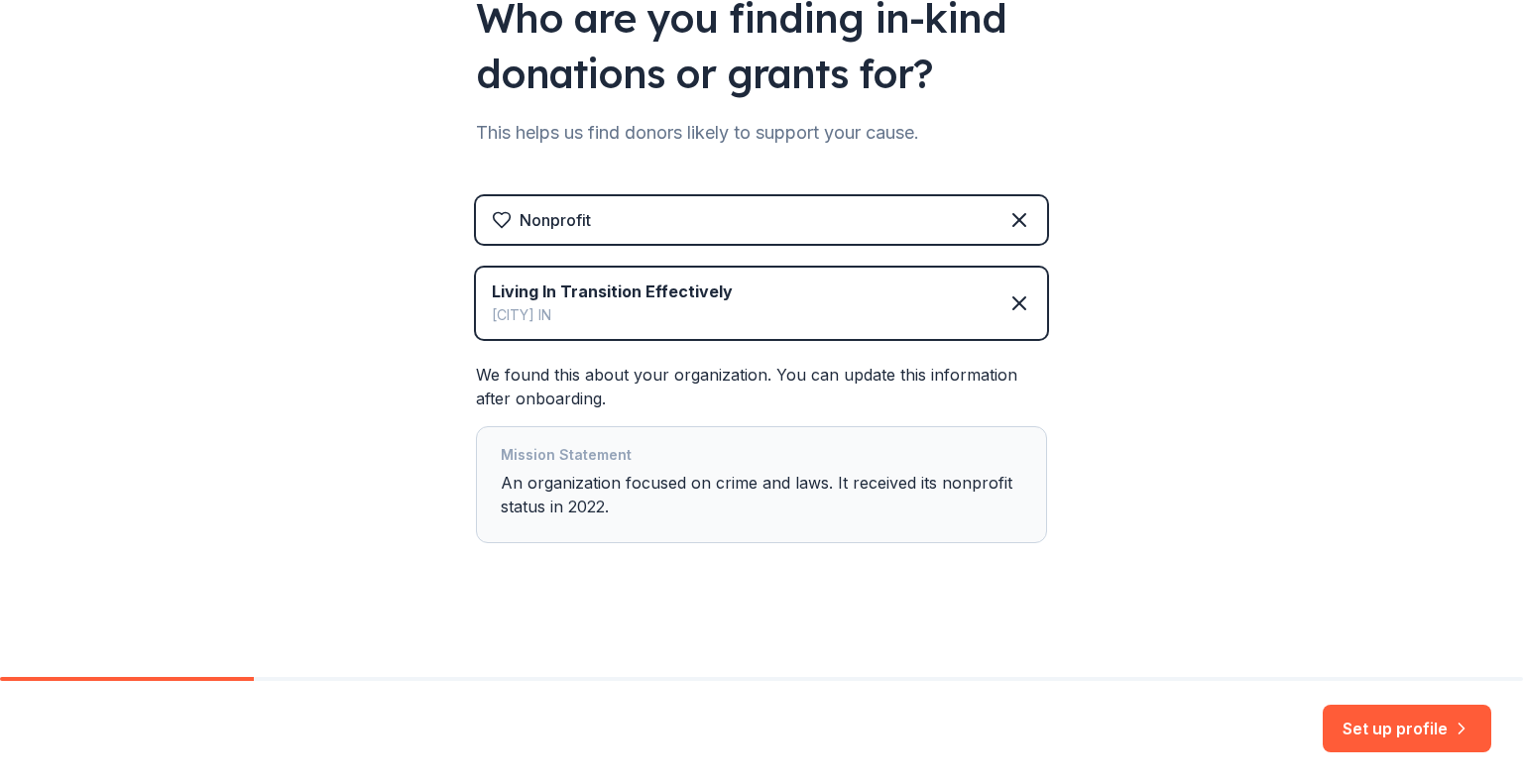 click on "Mission Statement An organization focused on crime and laws. It received its nonprofit status in 2022." at bounding box center (762, 485) 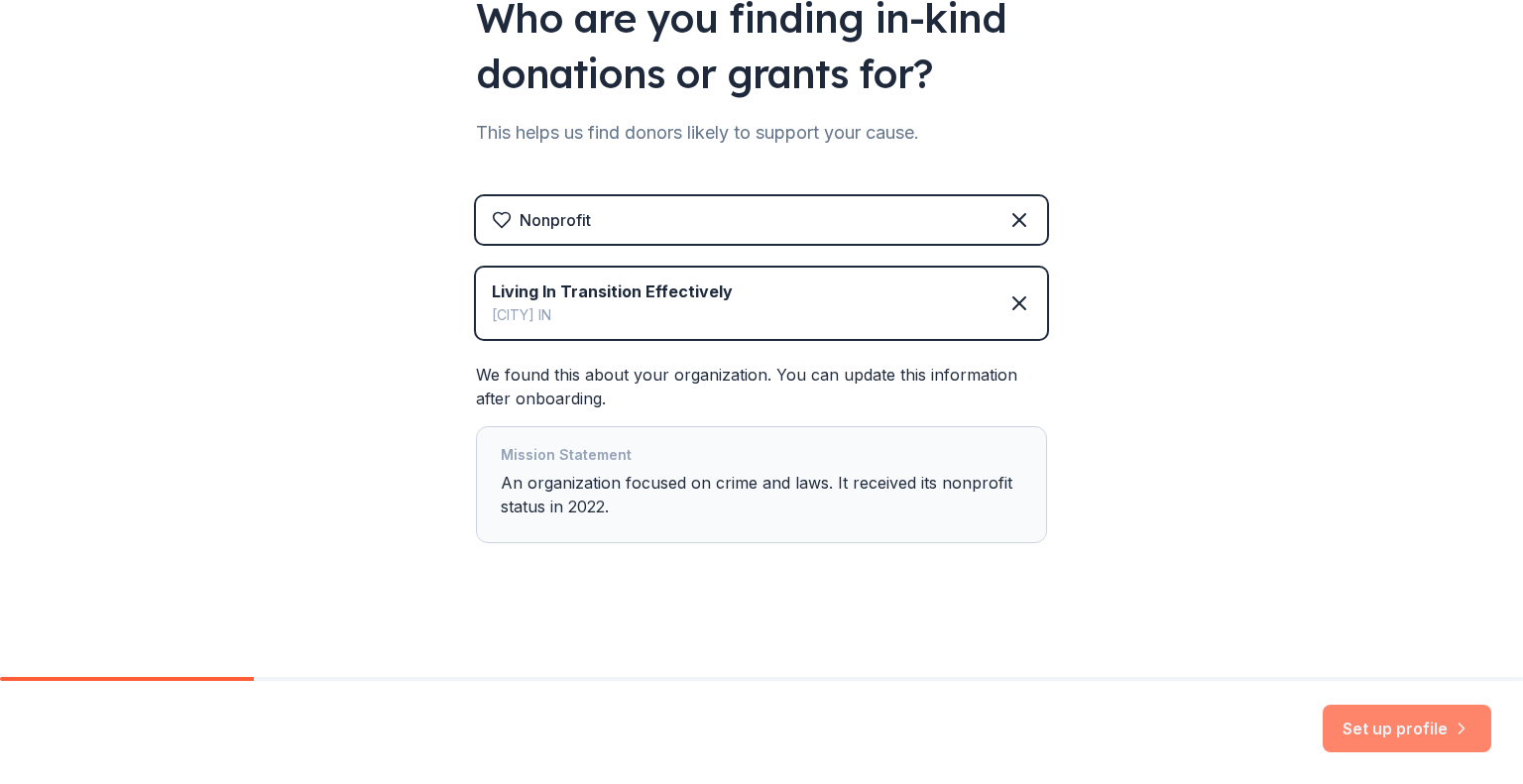 click on "Set up profile" at bounding box center (1407, 728) 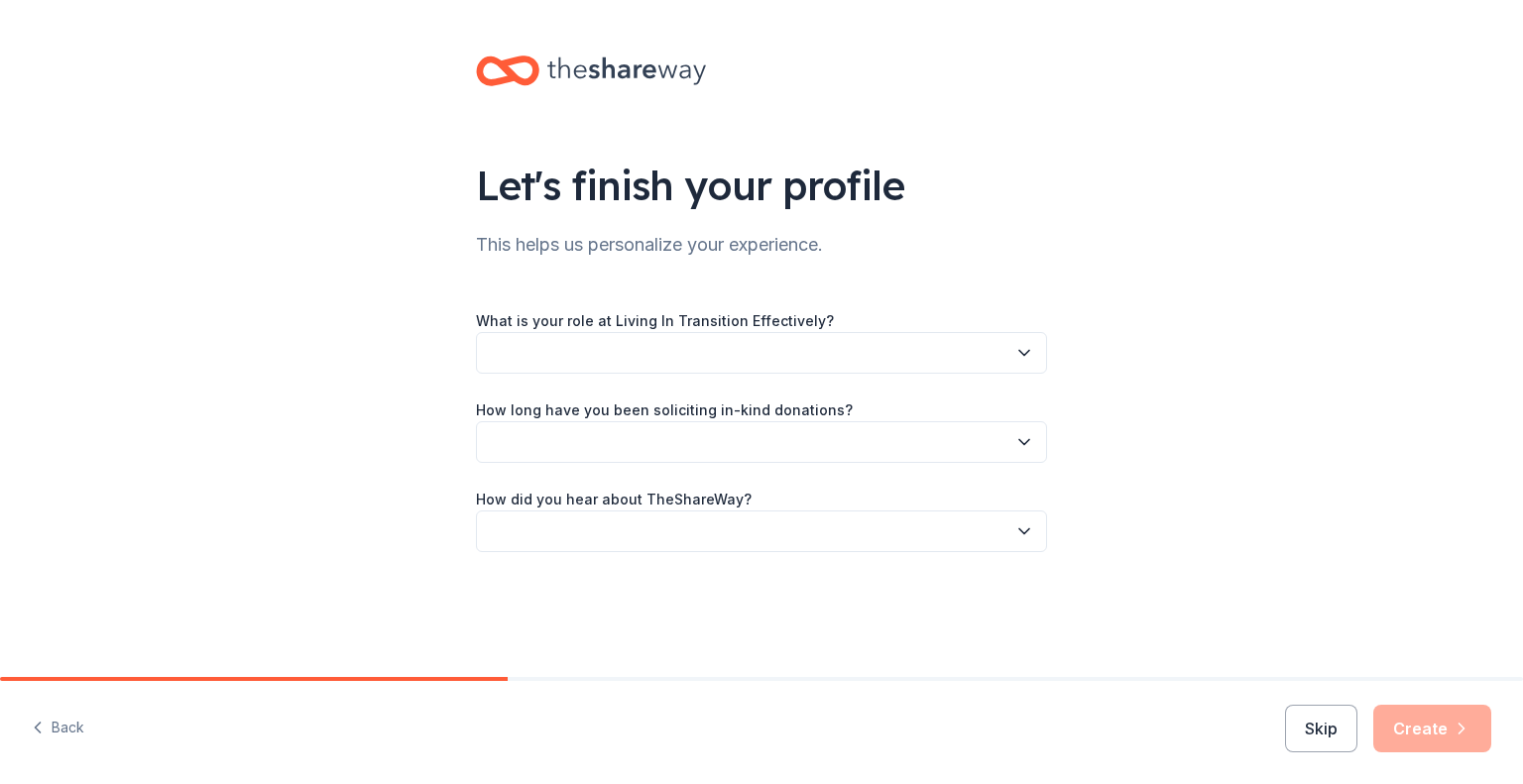 click at bounding box center (762, 353) 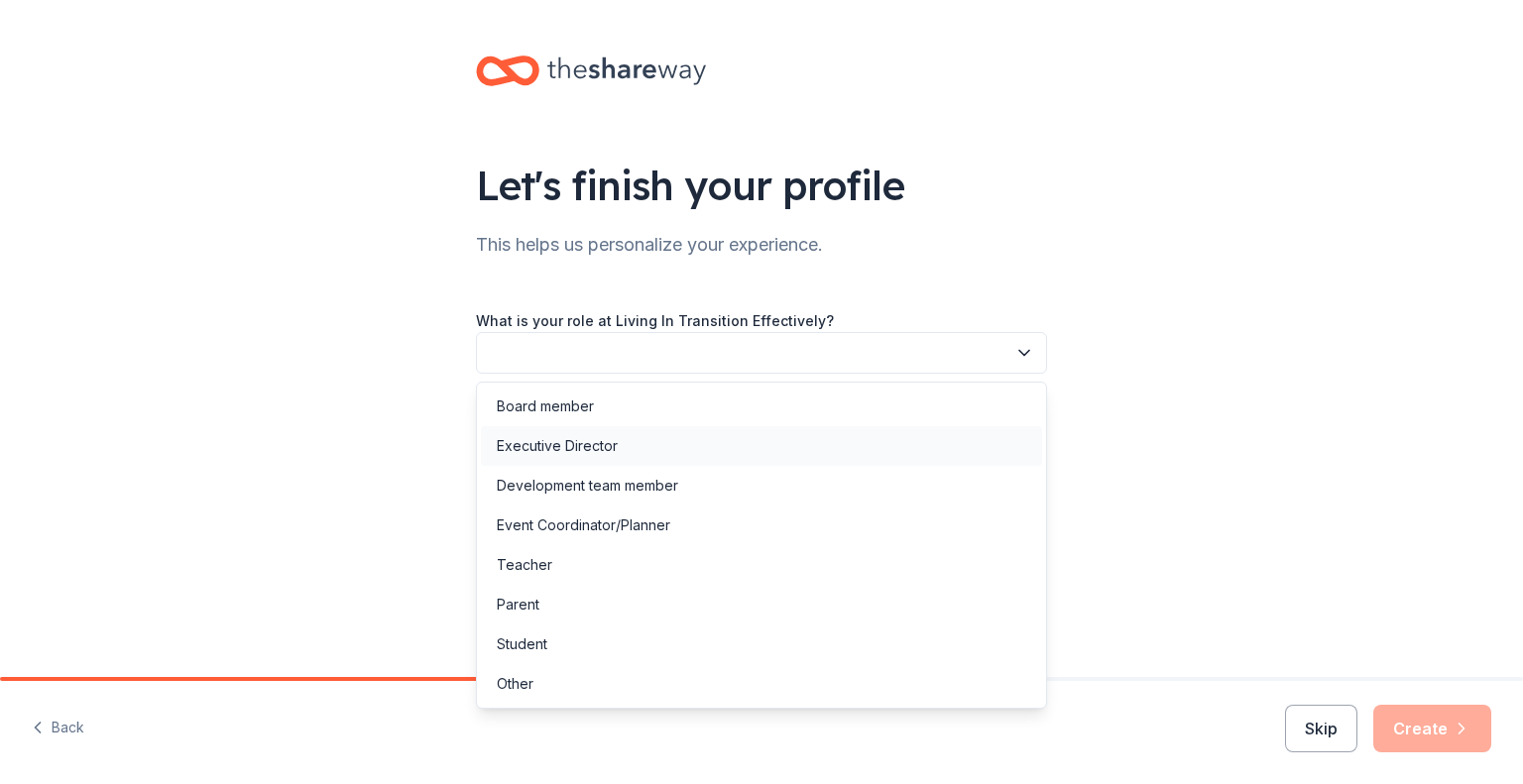 click on "Executive Director" at bounding box center [557, 446] 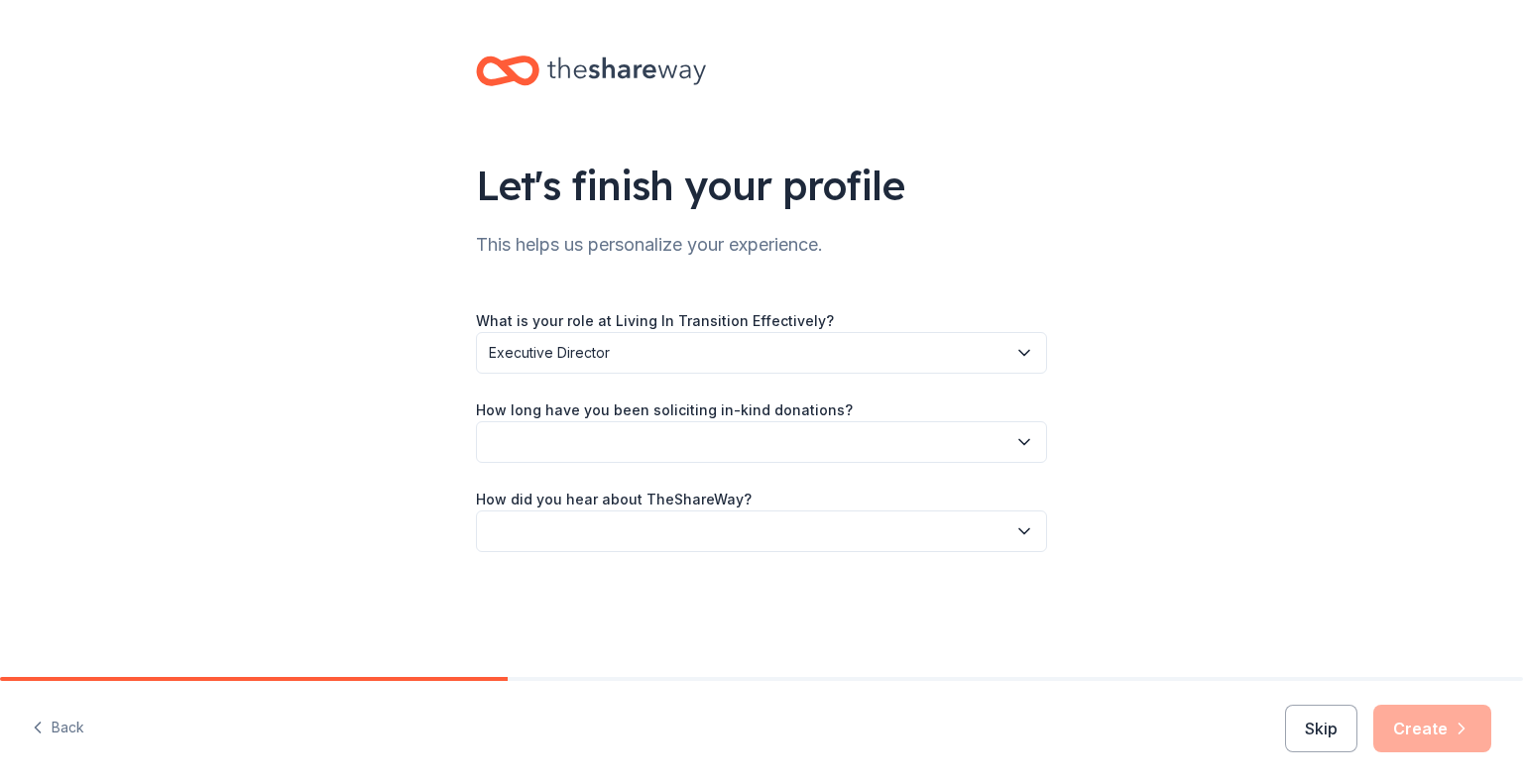 click 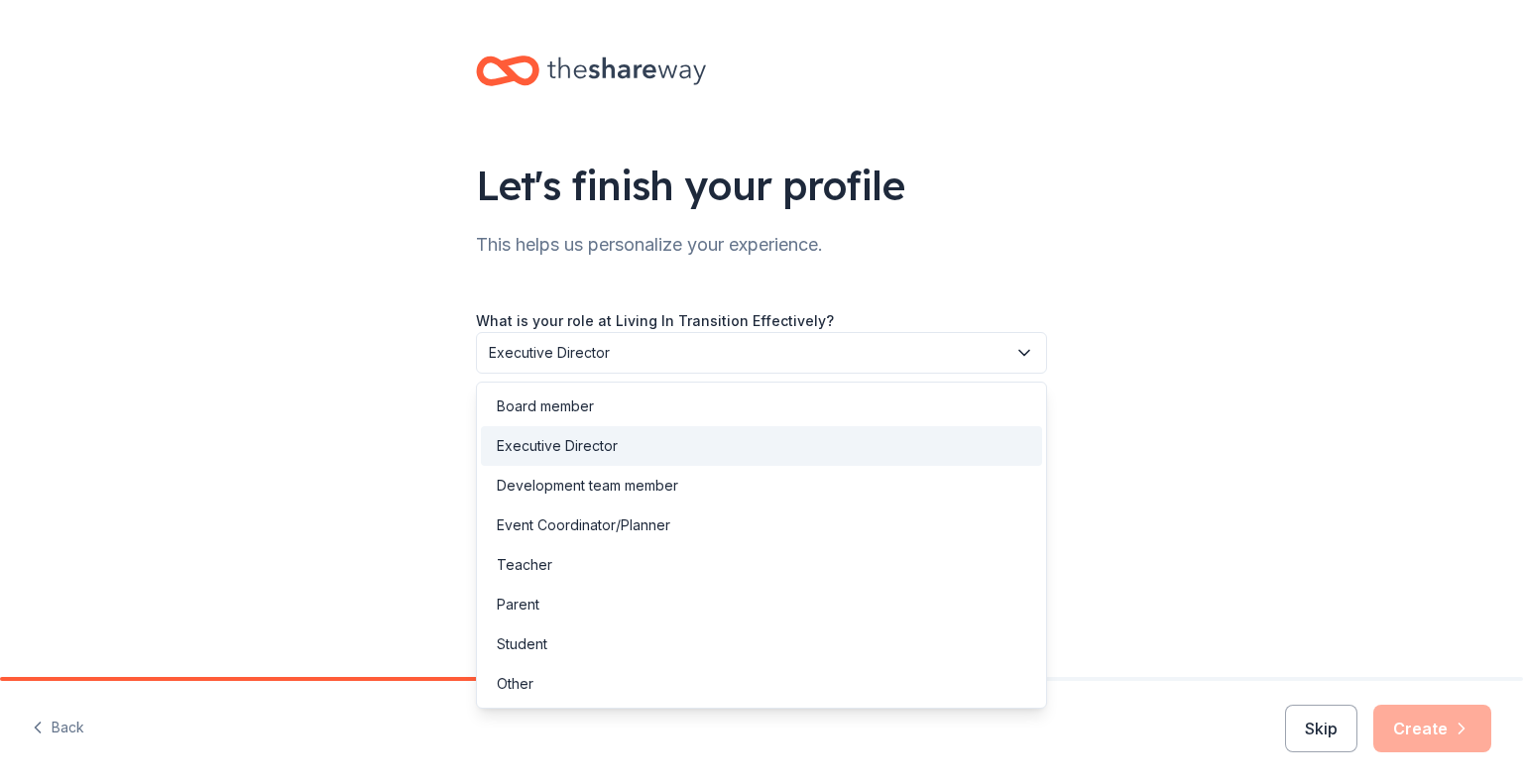 click on "Executive Director" at bounding box center [748, 353] 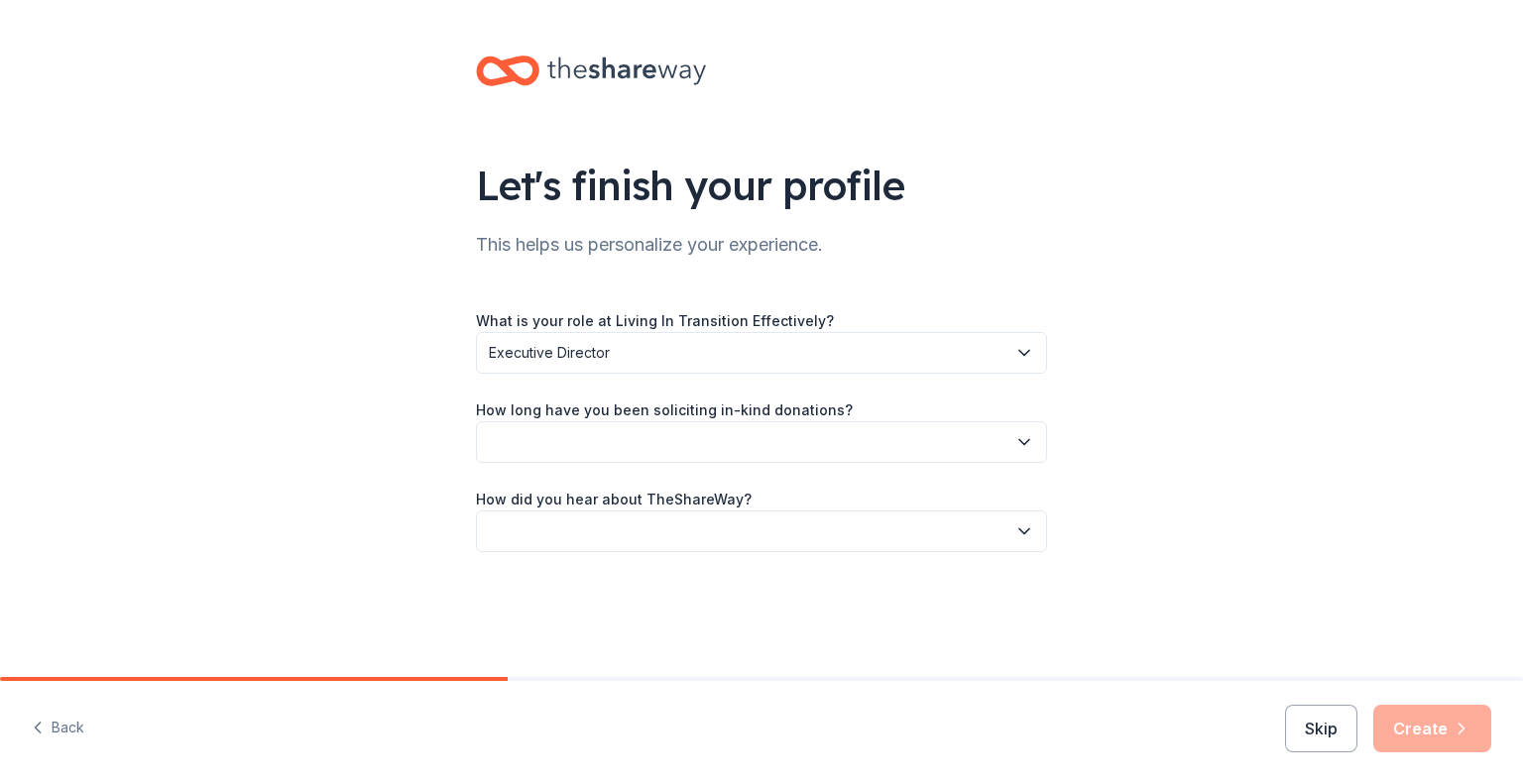 click 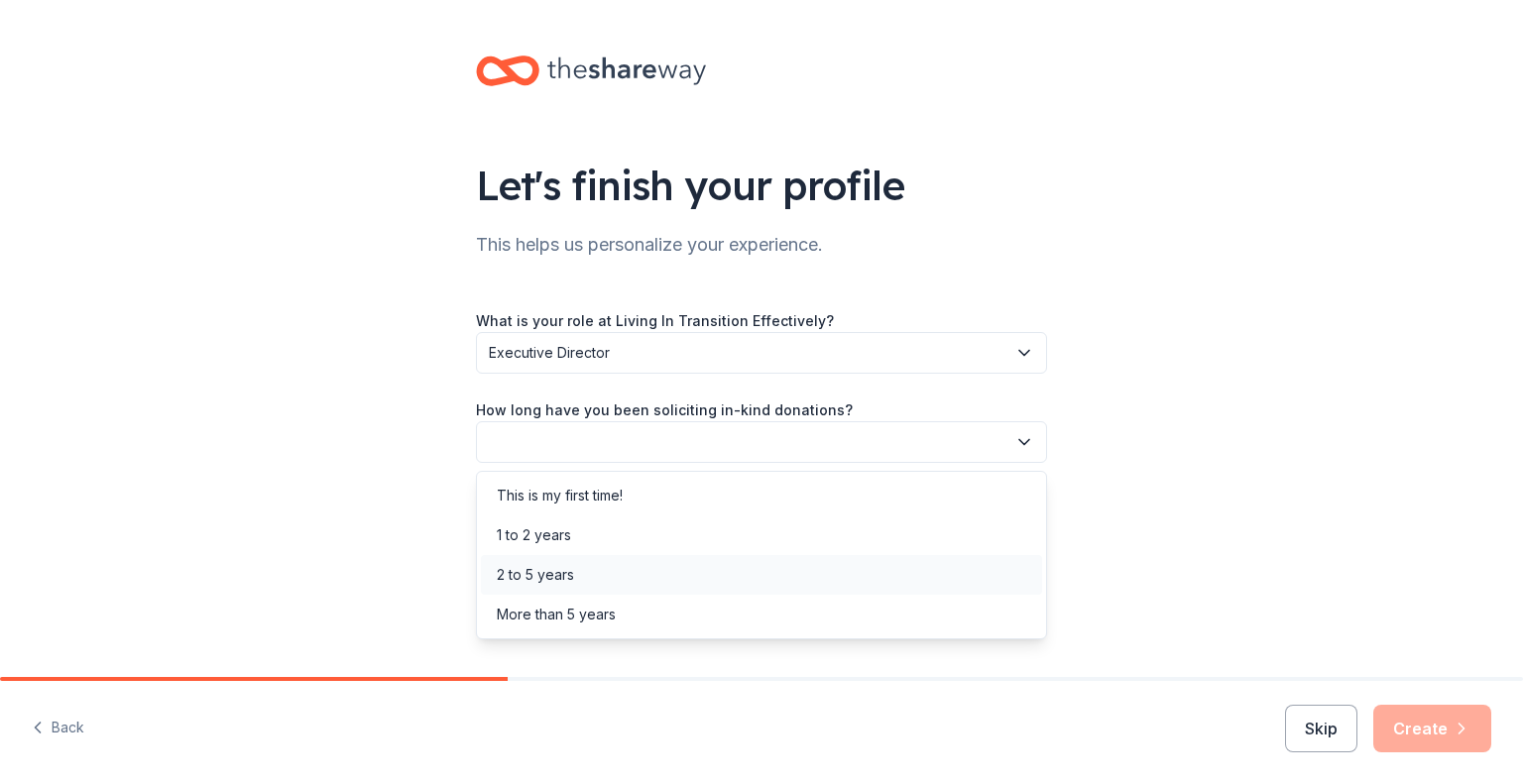 click on "2 to 5 years" at bounding box center (535, 575) 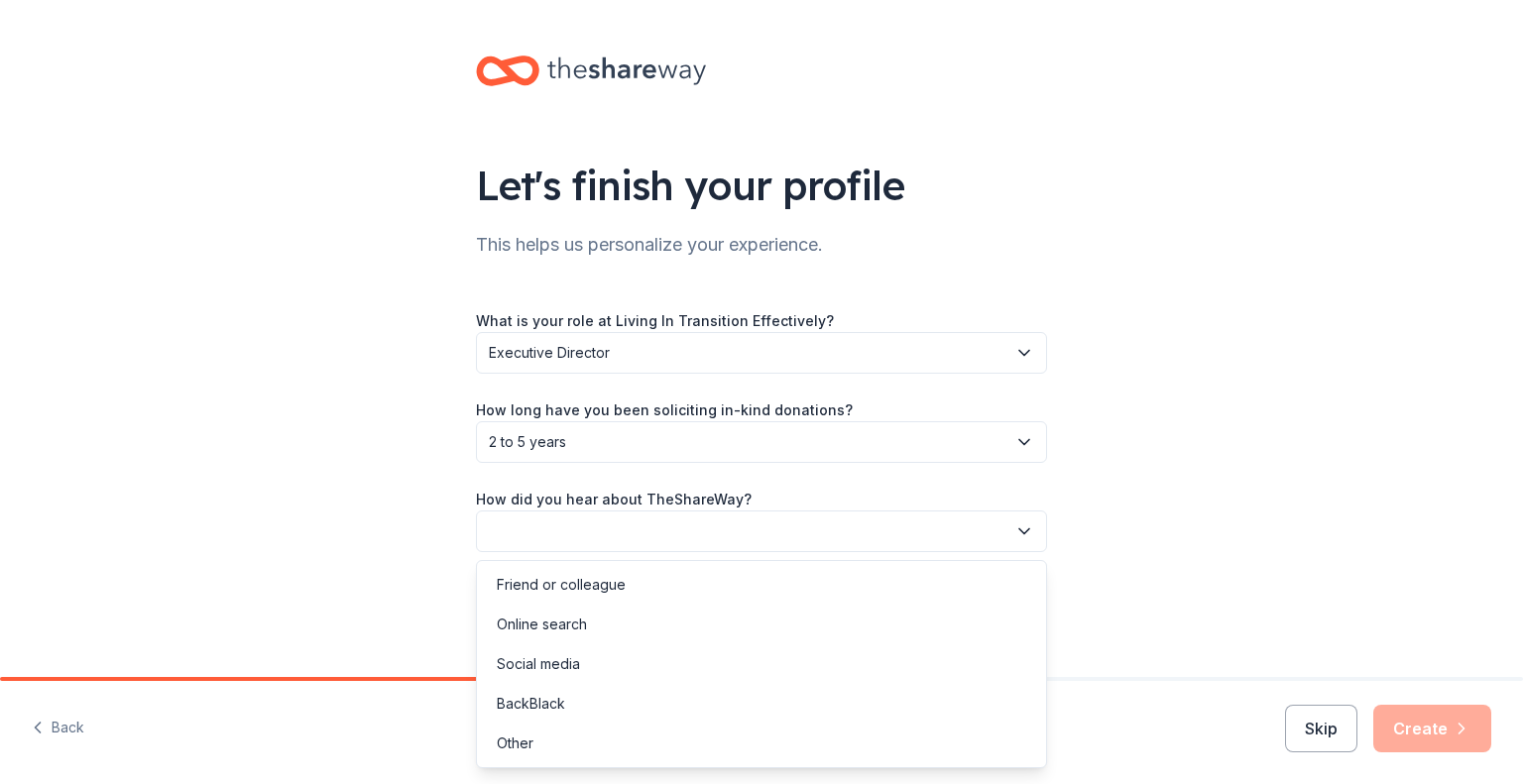 click at bounding box center [762, 531] 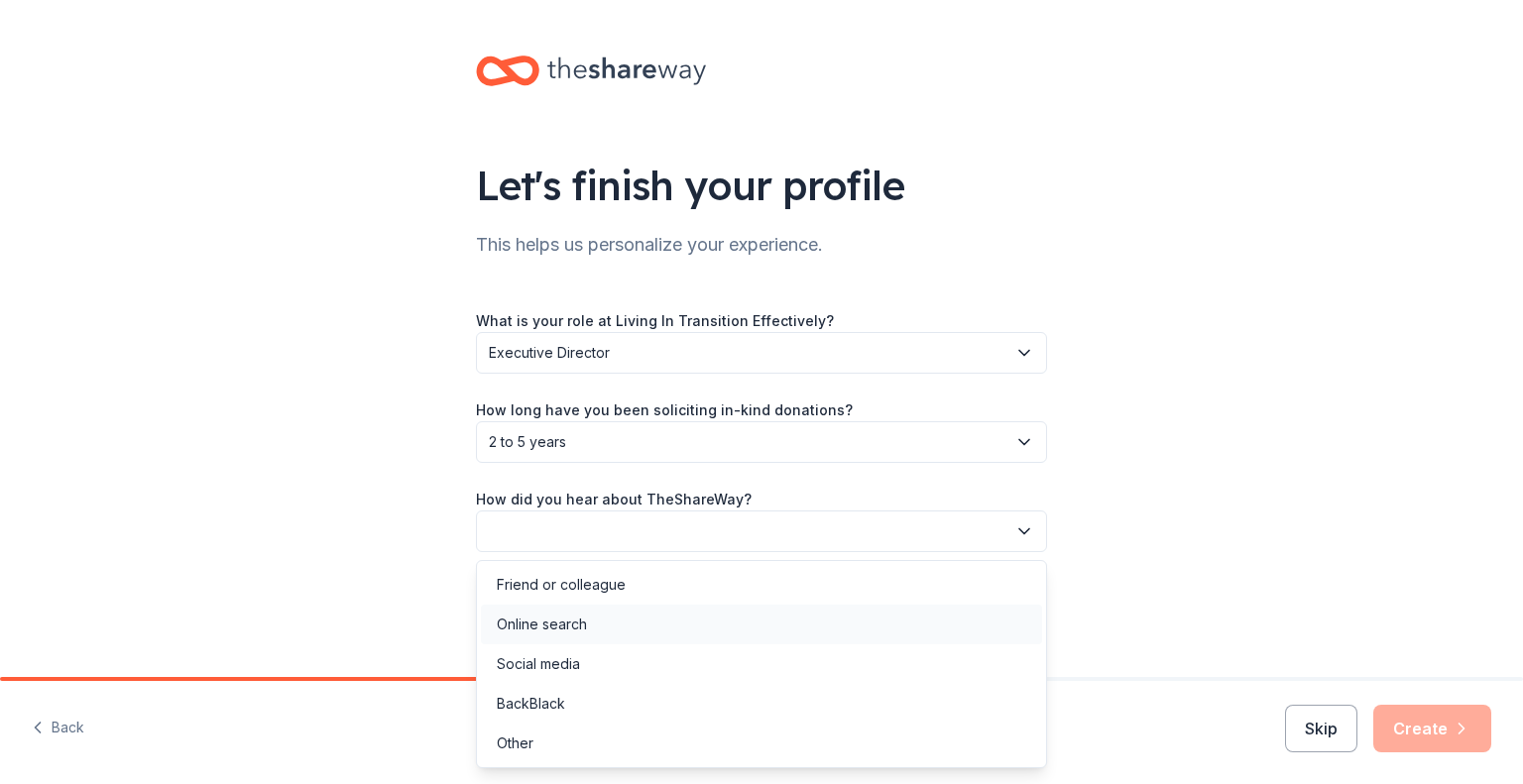 click on "Online search" at bounding box center (541, 624) 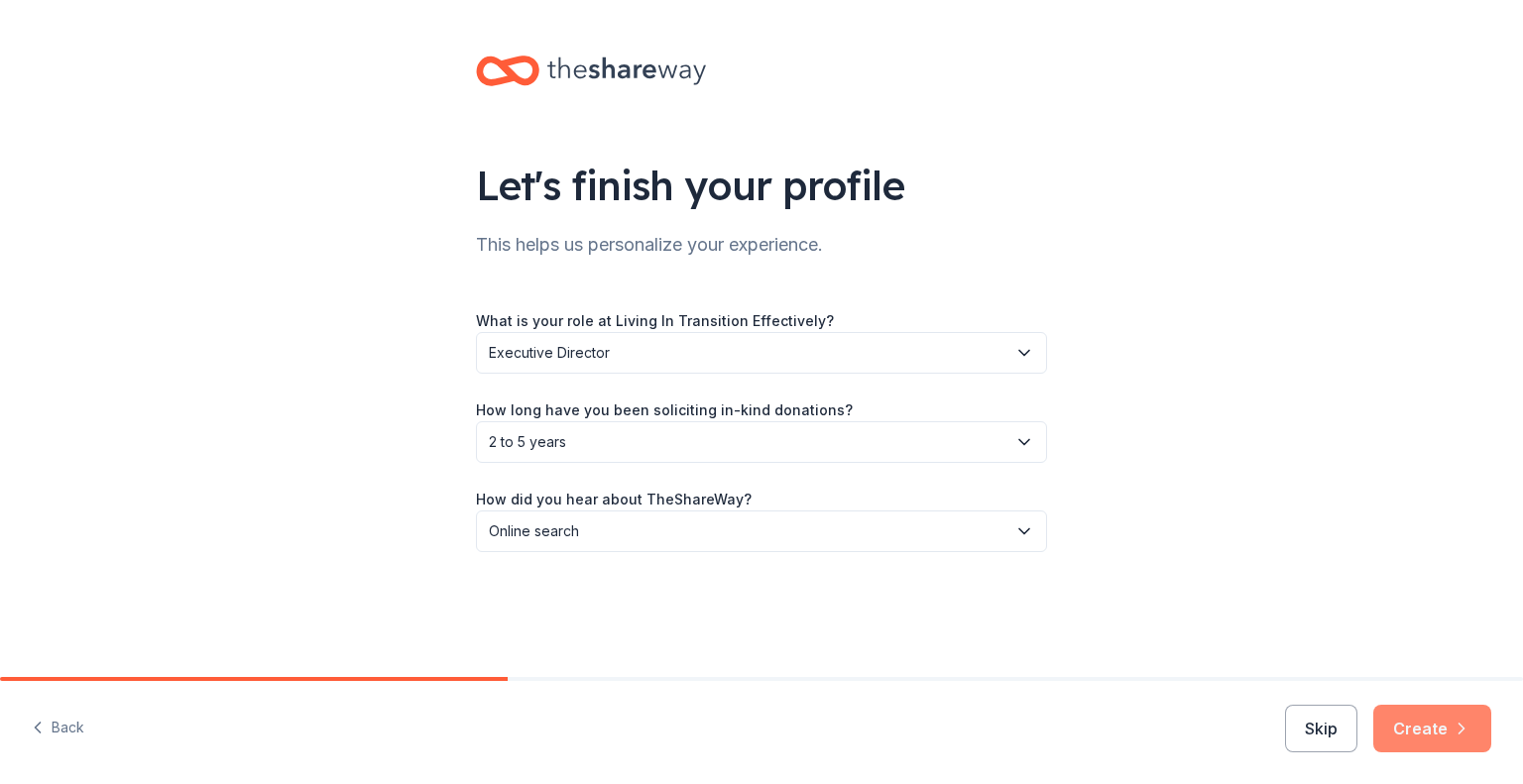 click on "Create" at bounding box center (1432, 728) 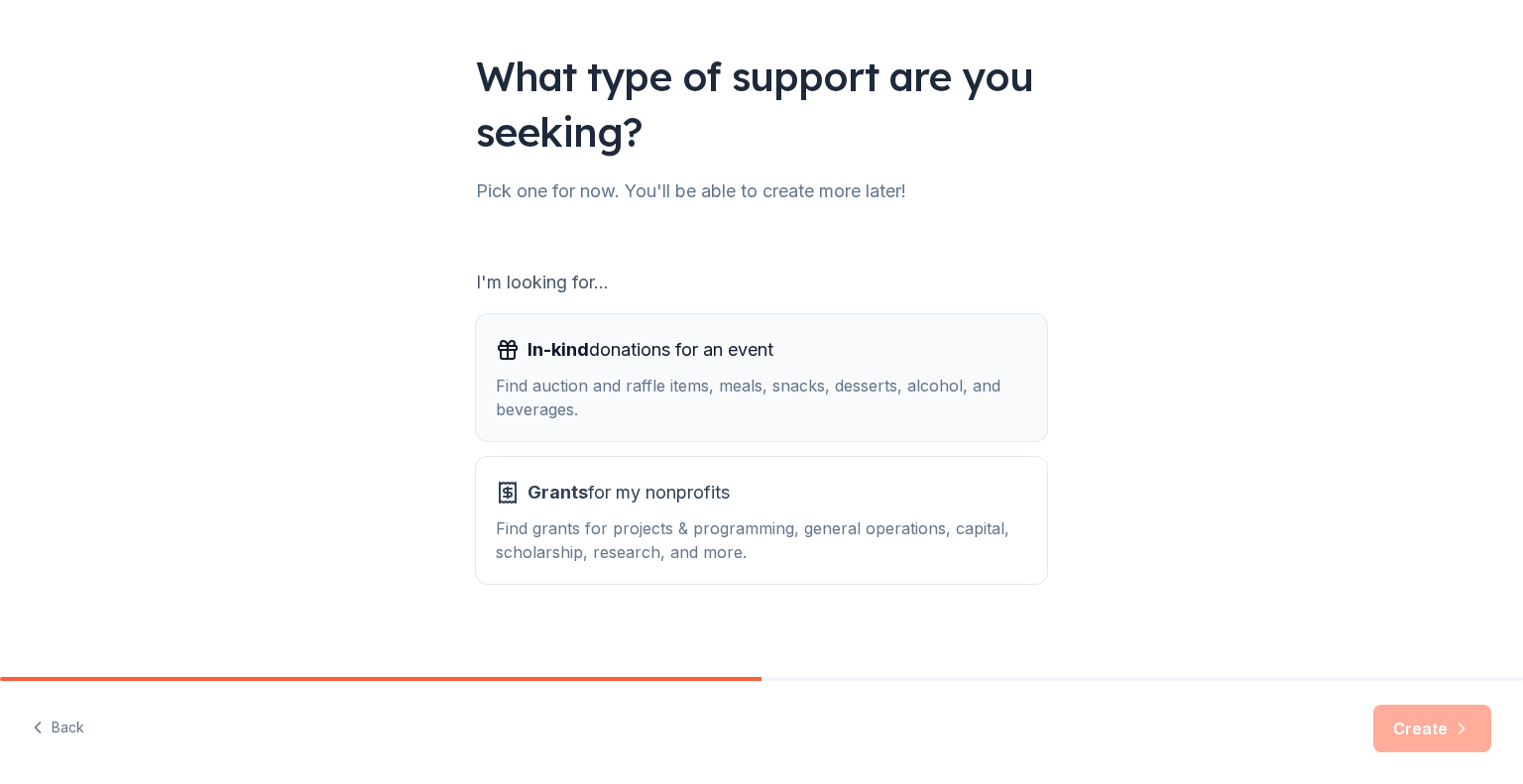 scroll, scrollTop: 123, scrollLeft: 0, axis: vertical 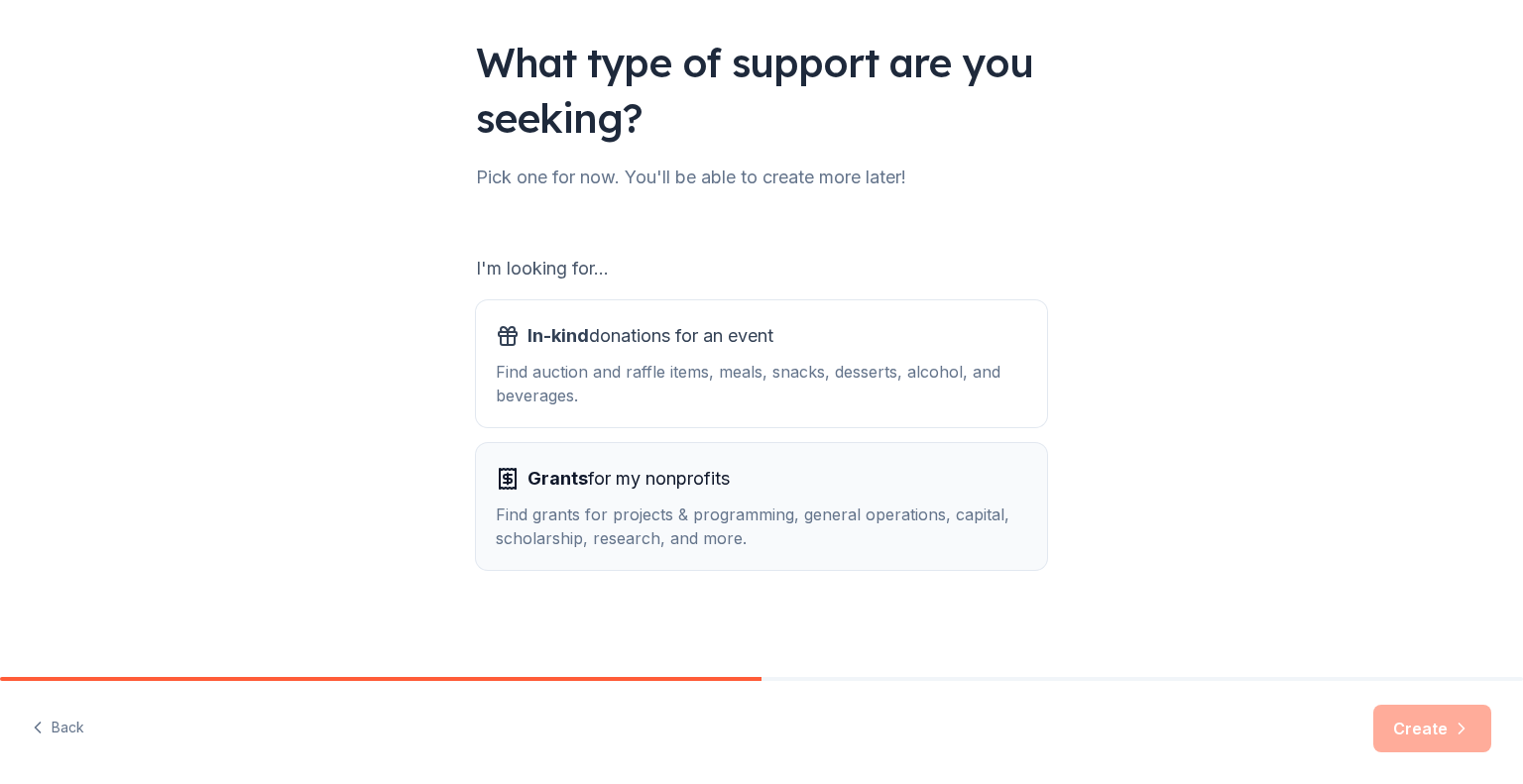 click on "Find grants for projects & programming, general operations, capital, scholarship, research, and more." at bounding box center (762, 526) 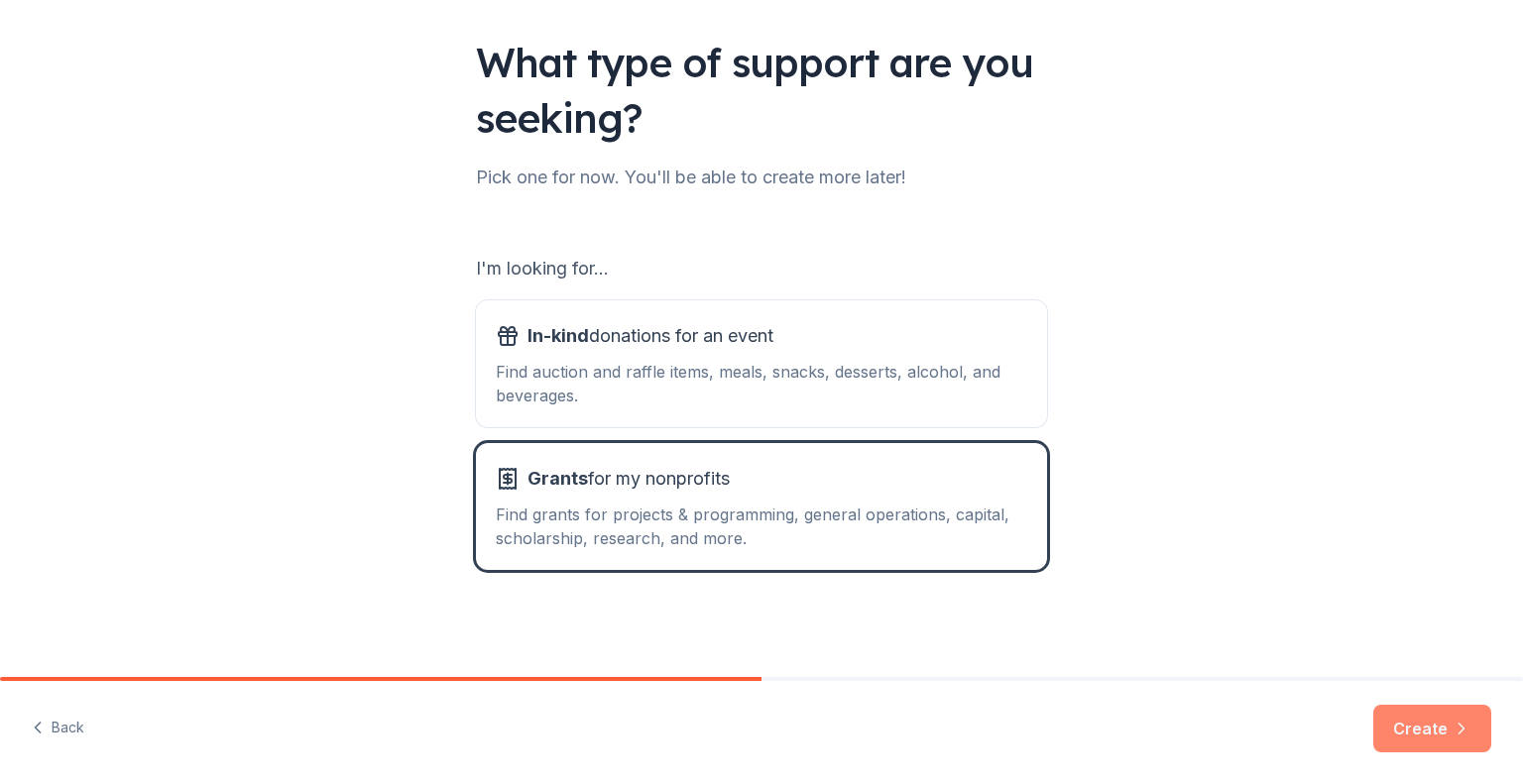 click on "Create" at bounding box center [1432, 728] 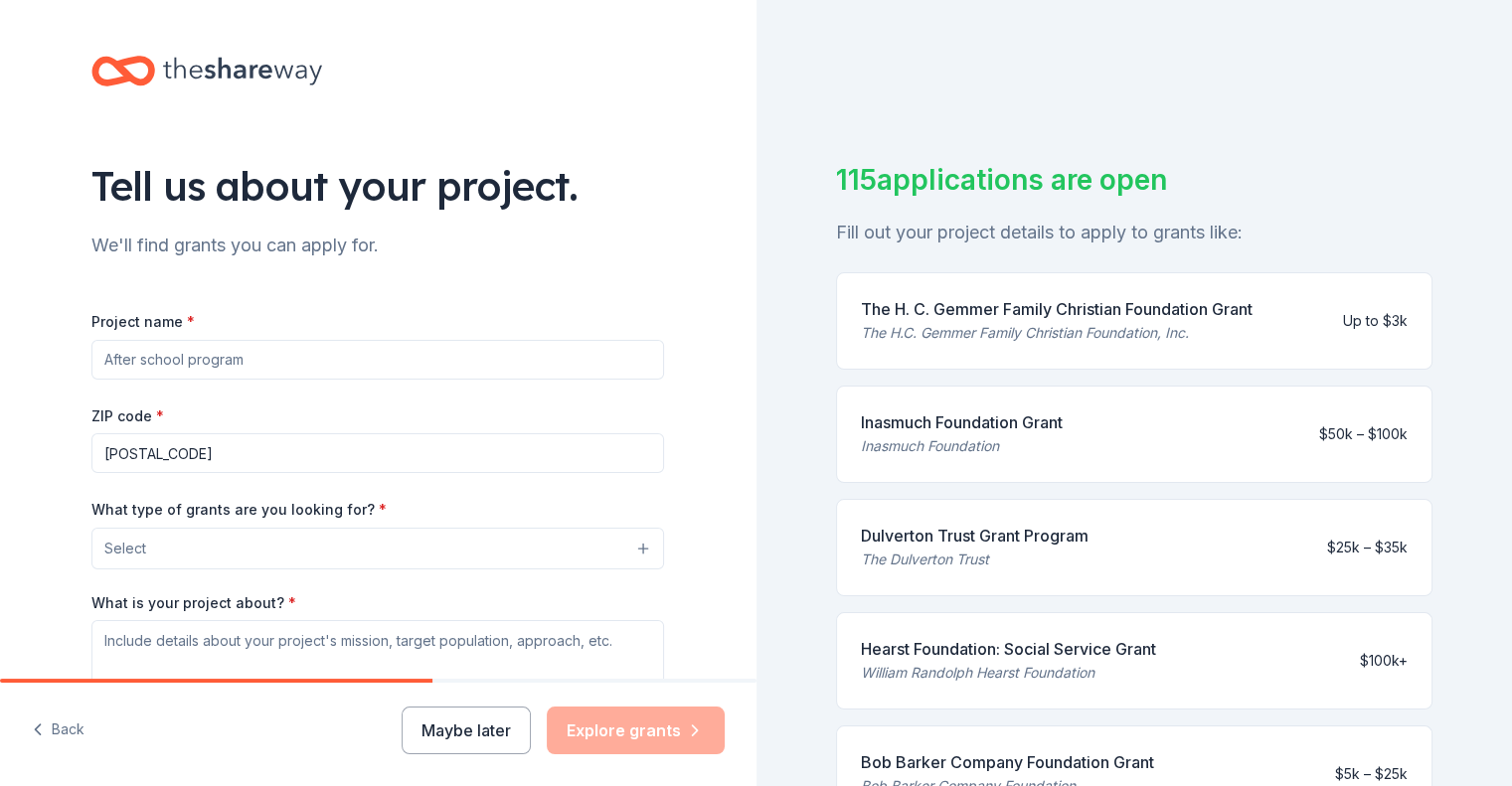 click on "Project name *" at bounding box center [378, 360] 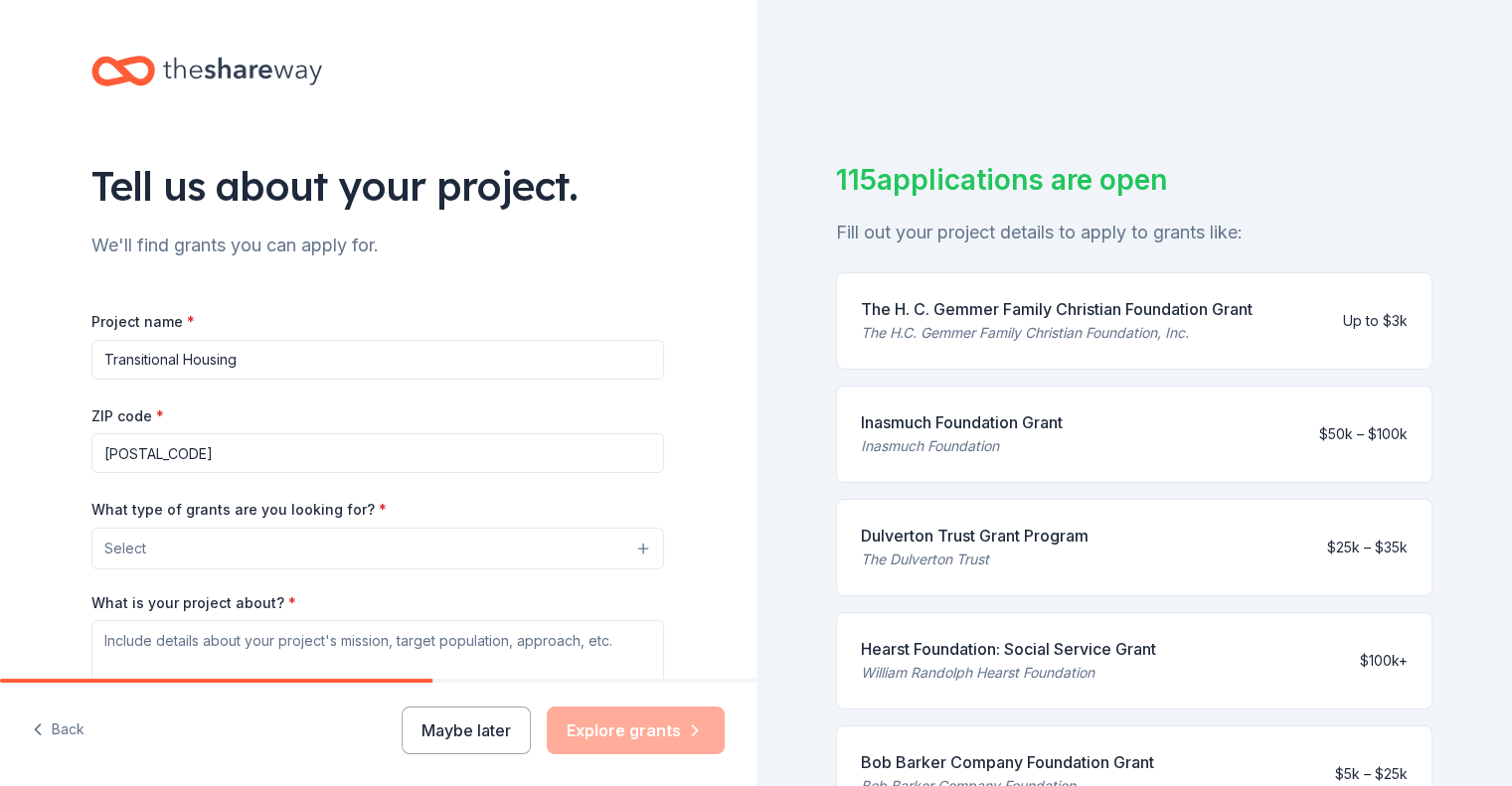 type on "Transitional Housing" 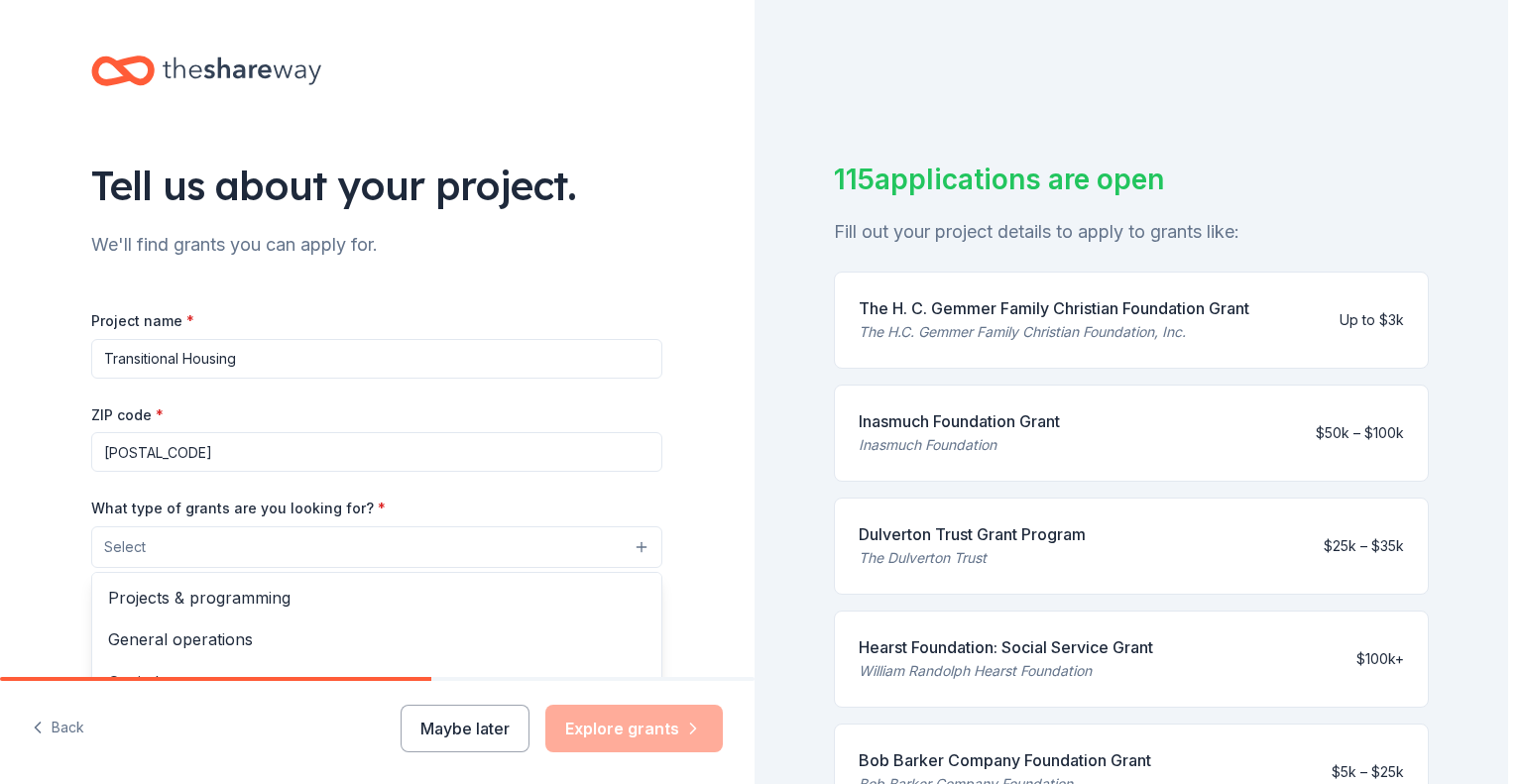 click on "Select" at bounding box center [377, 547] 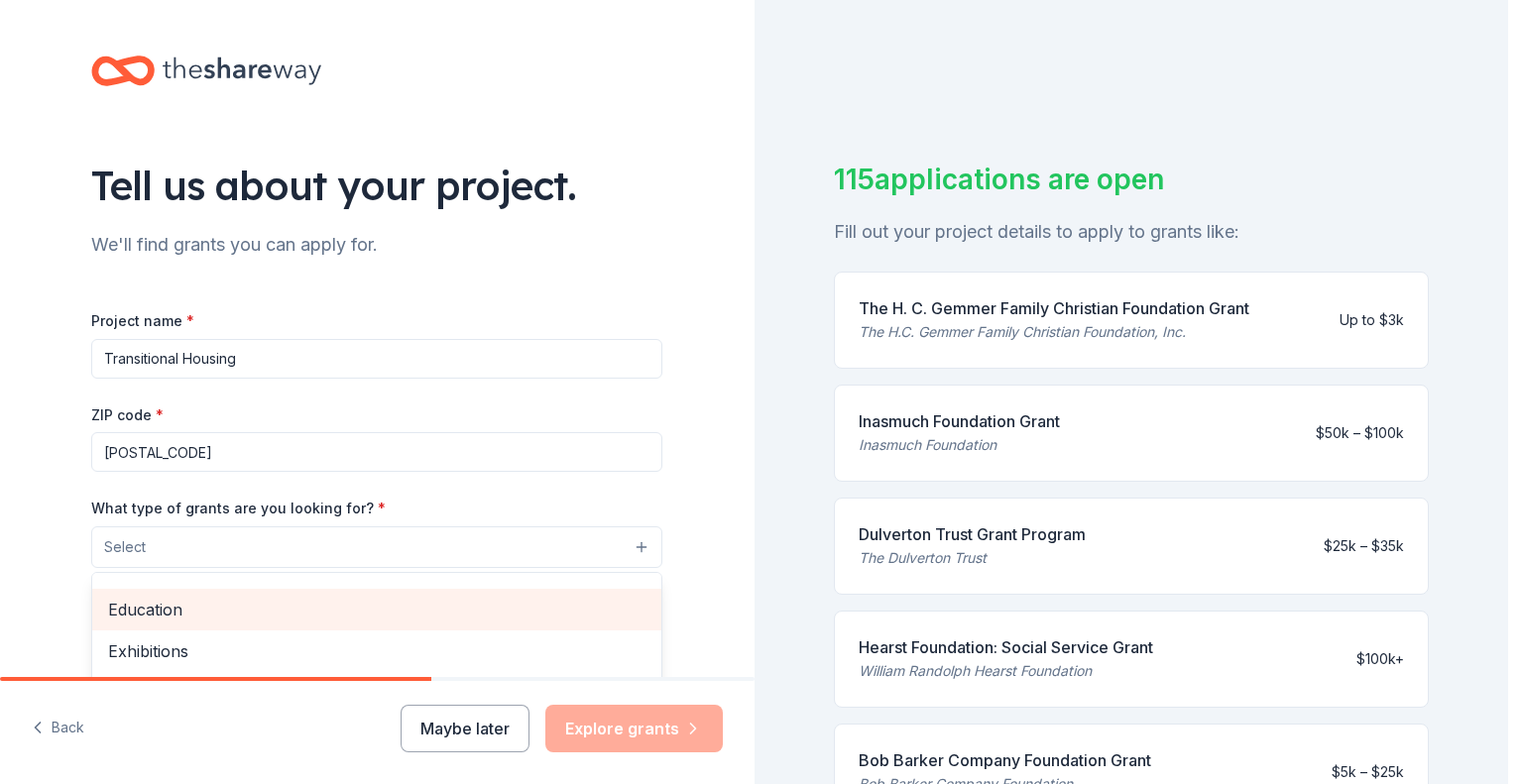 scroll, scrollTop: 234, scrollLeft: 0, axis: vertical 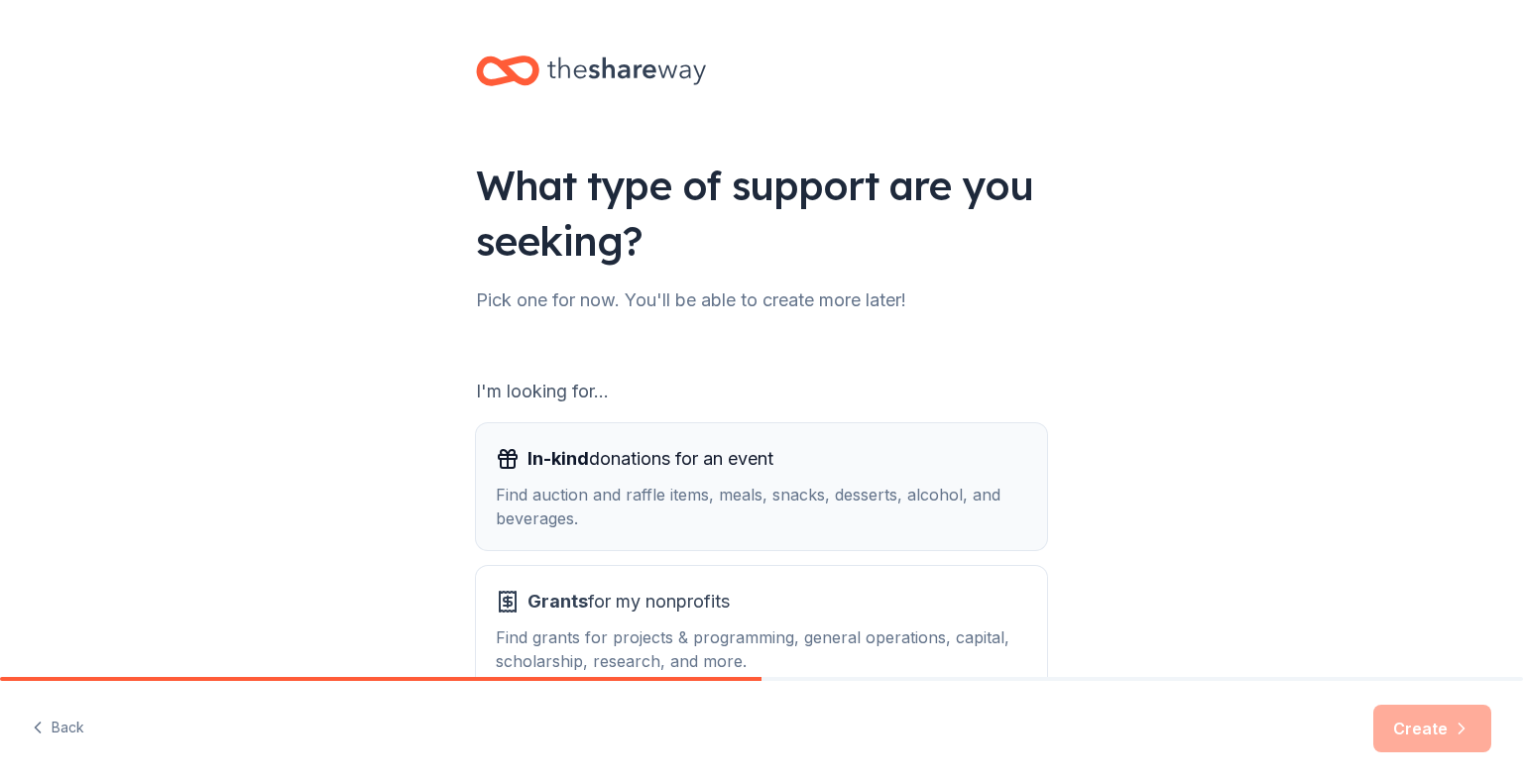 click on "Find auction and raffle items, meals, snacks, desserts, alcohol, and beverages." at bounding box center (762, 506) 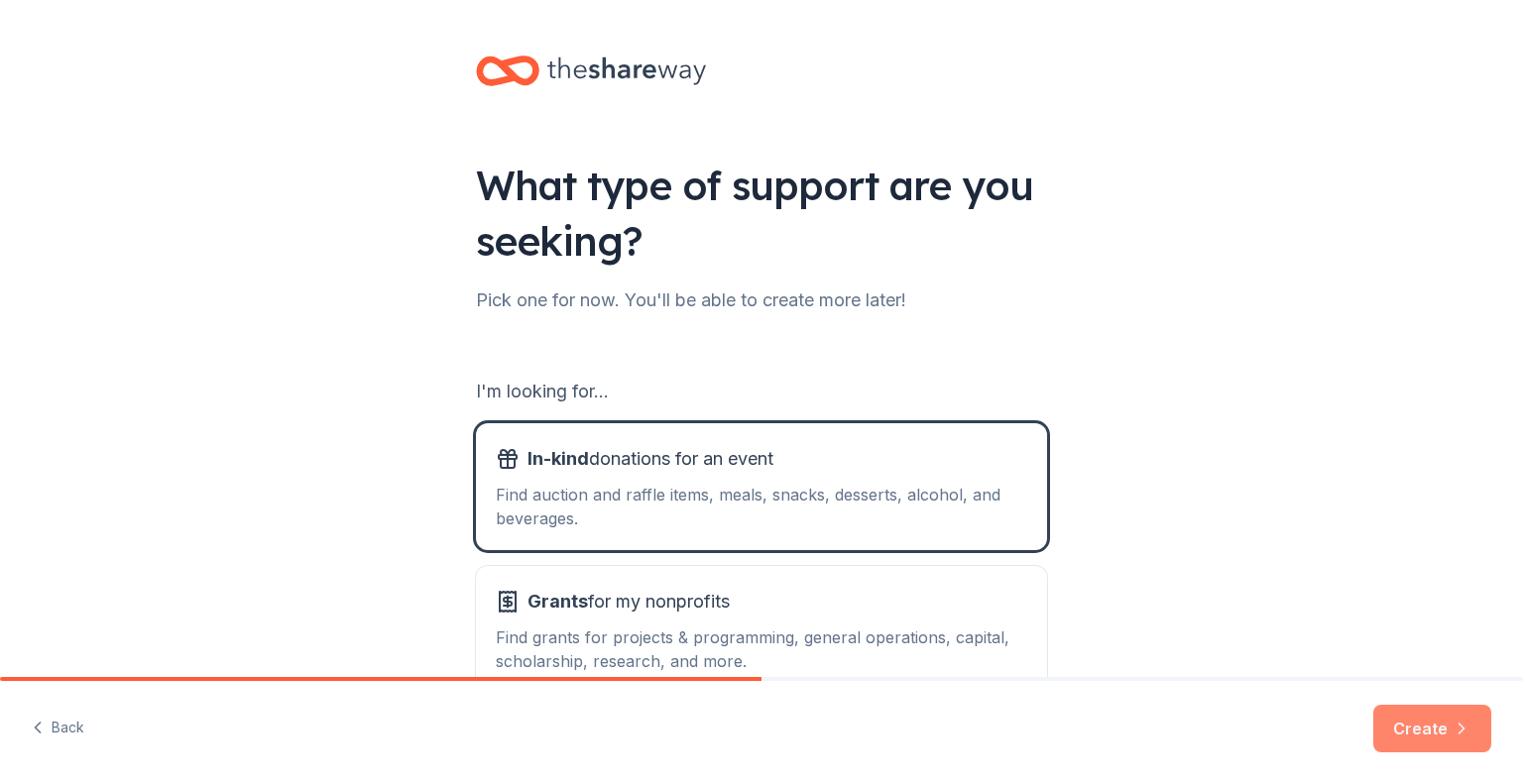 click on "Create" at bounding box center (1432, 728) 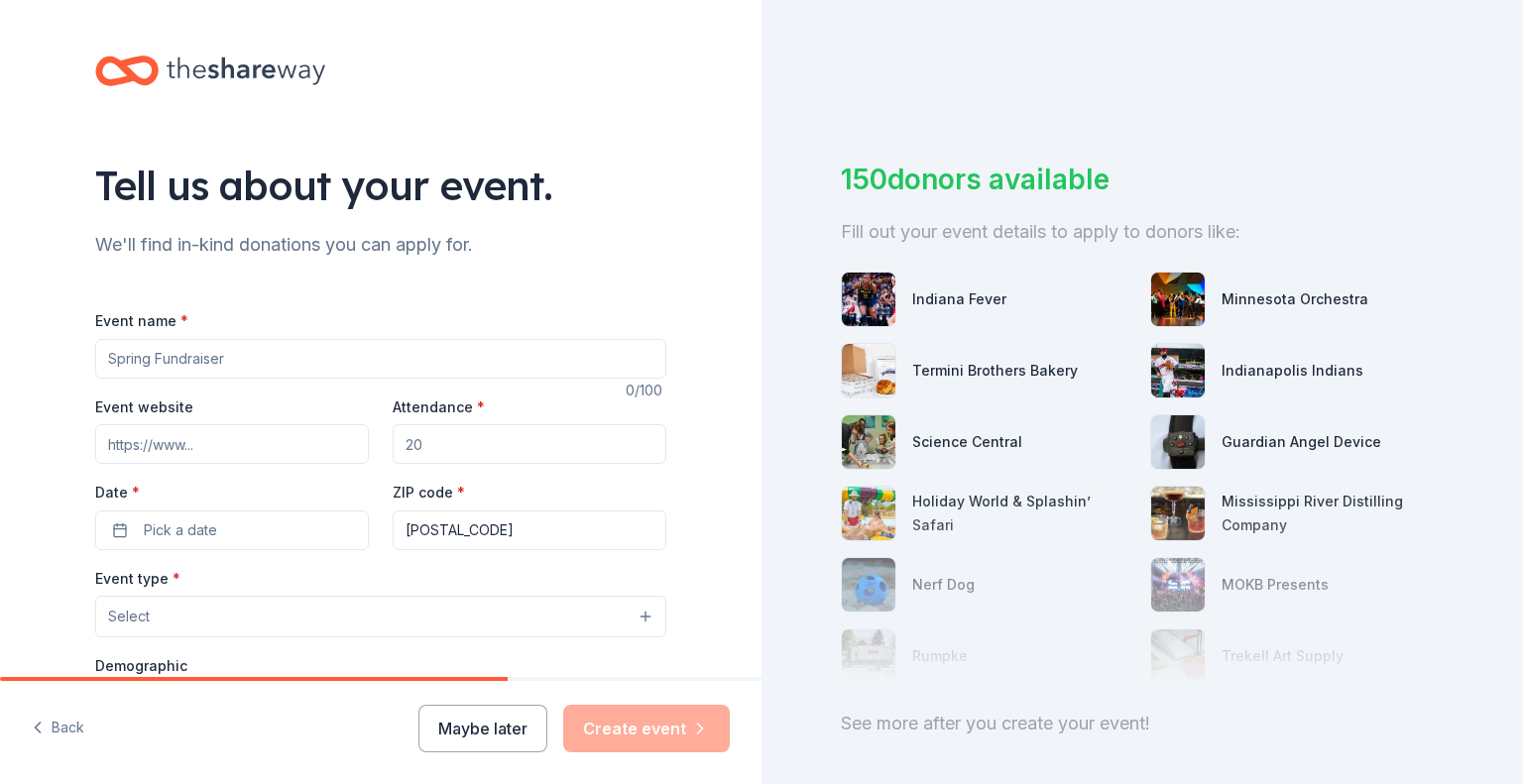 click on "Back" at bounding box center (58, 728) 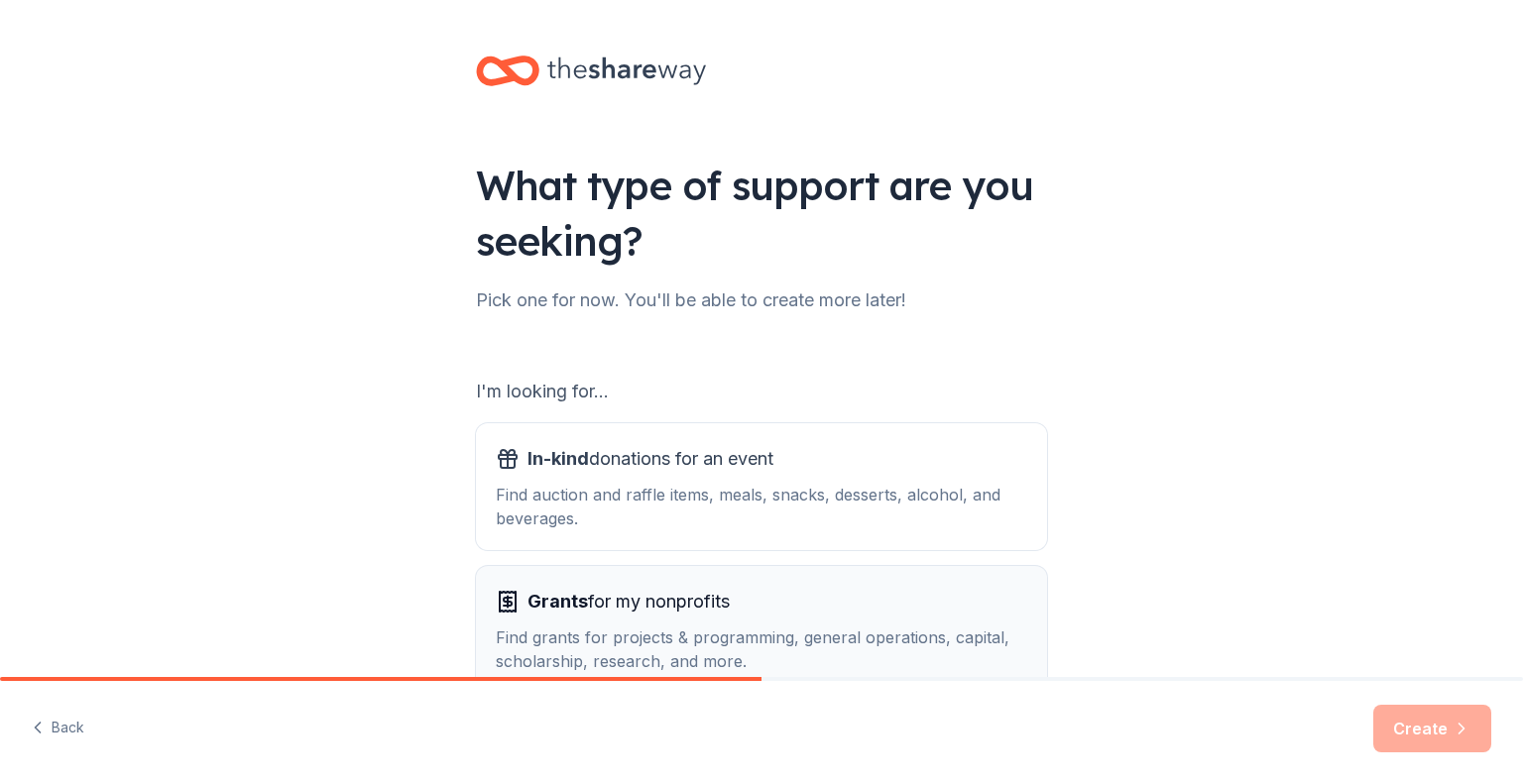 click on "Find grants for projects & programming, general operations, capital, scholarship, research, and more." at bounding box center (762, 649) 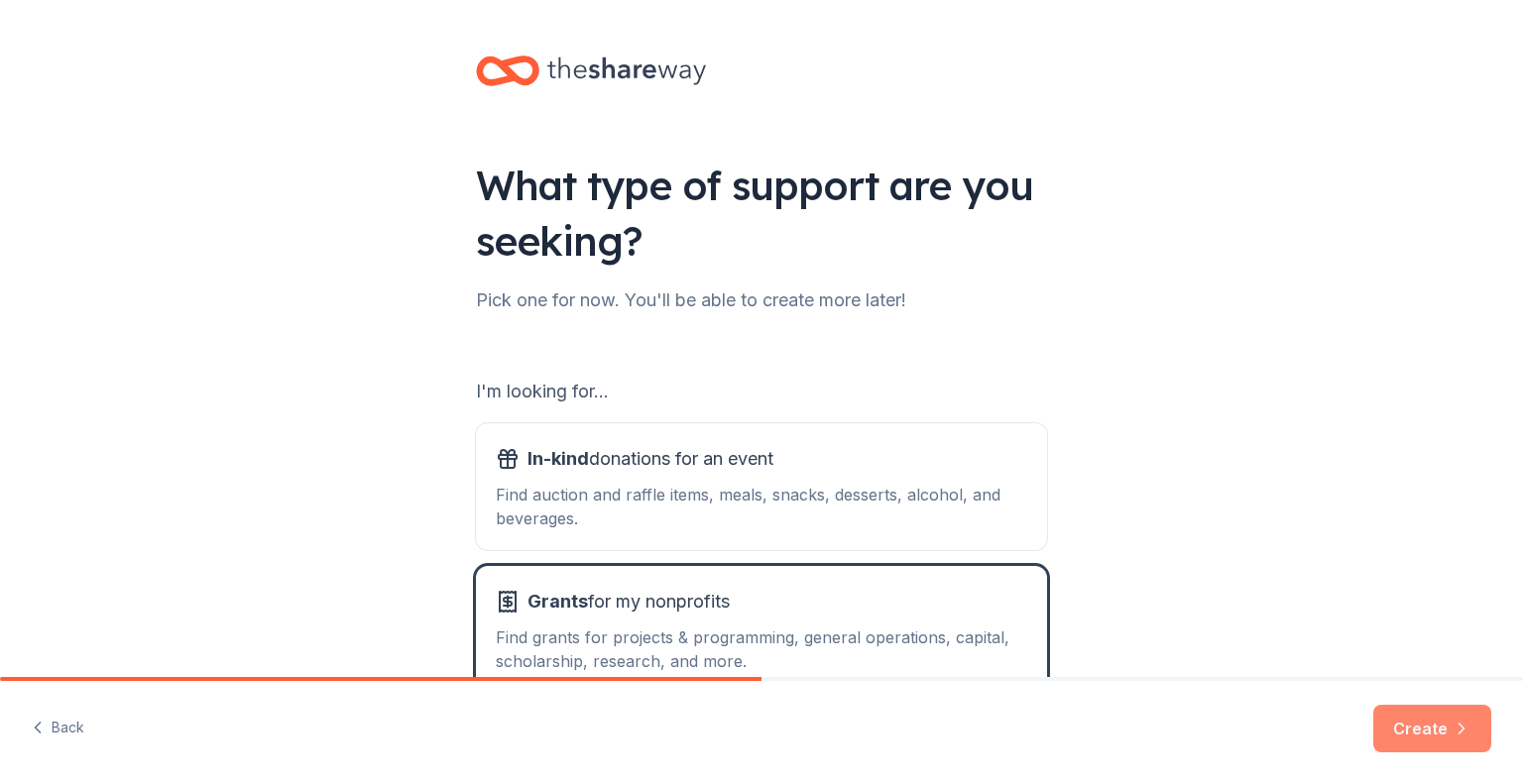 click on "Create" at bounding box center (1432, 728) 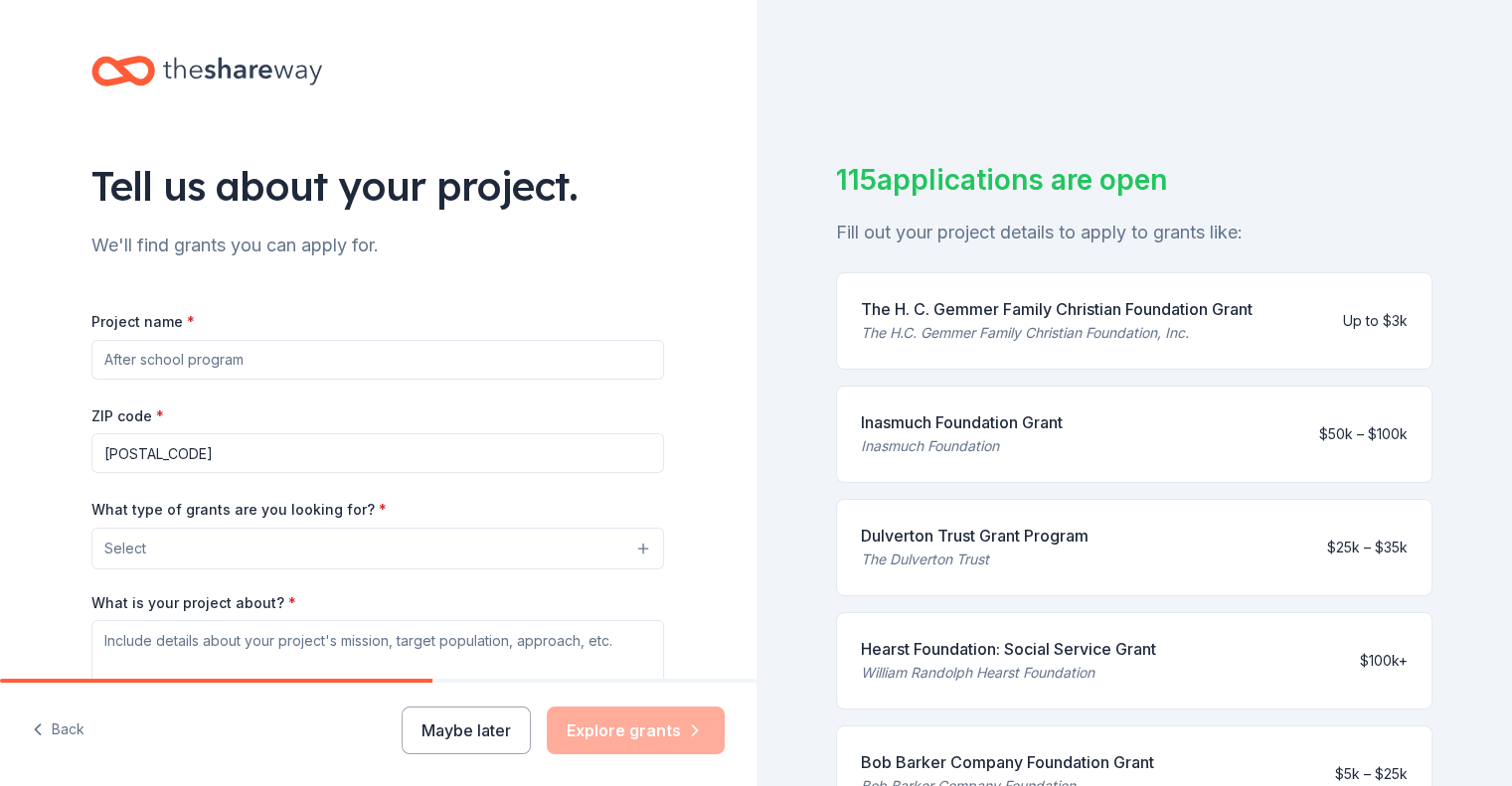 click on "Project name *" at bounding box center (378, 360) 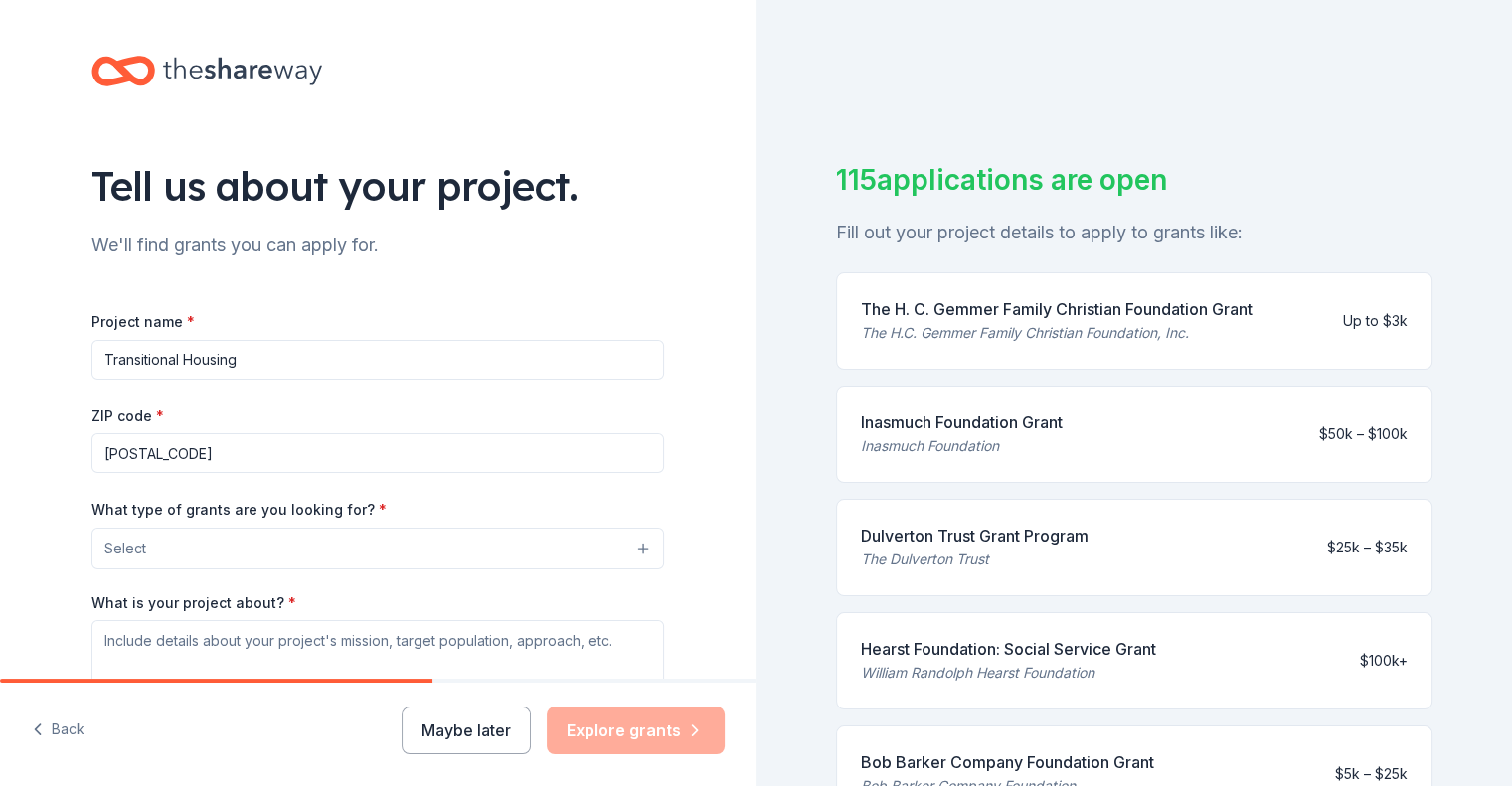 type on "Transitional Housing" 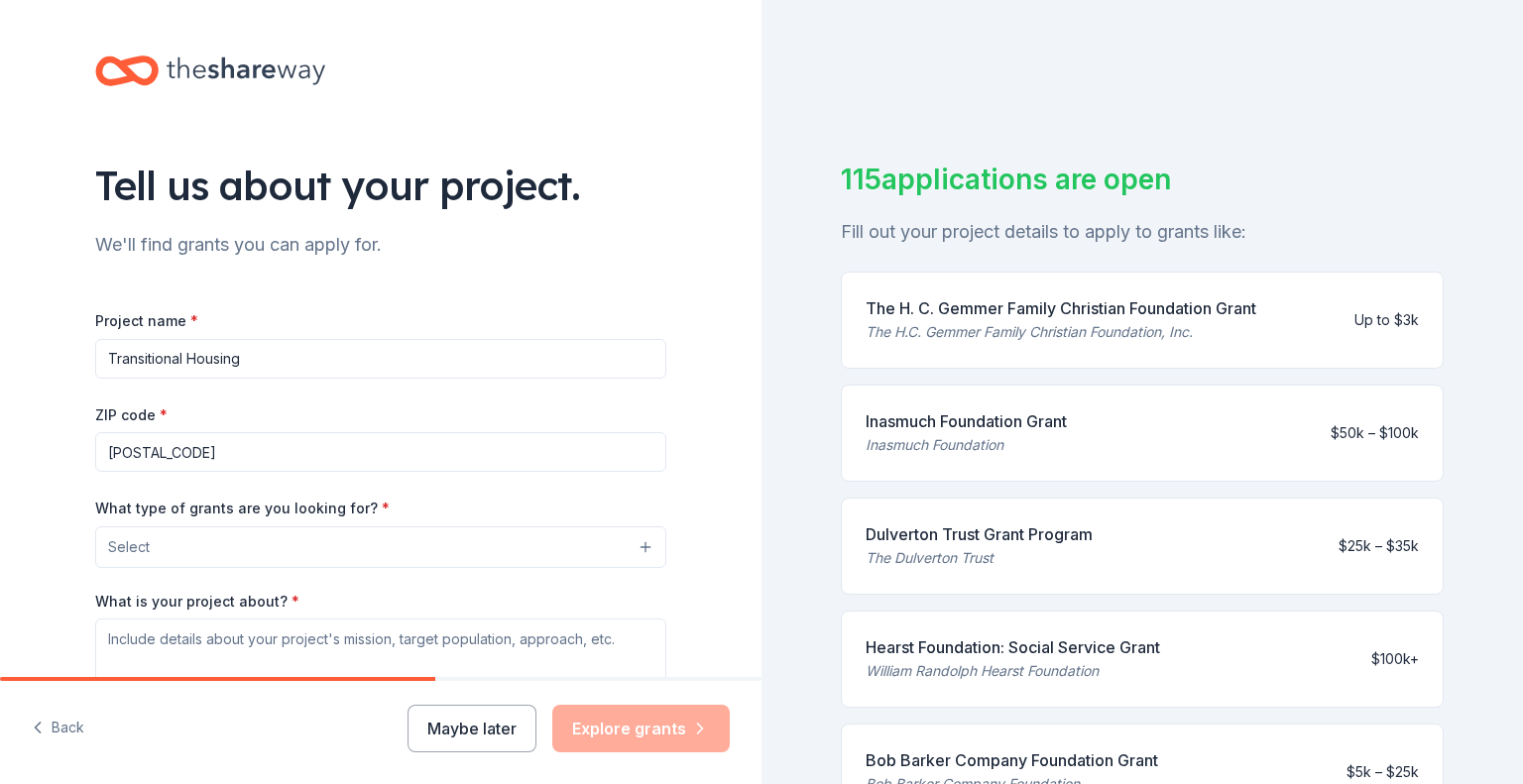 click on "Select" at bounding box center [381, 547] 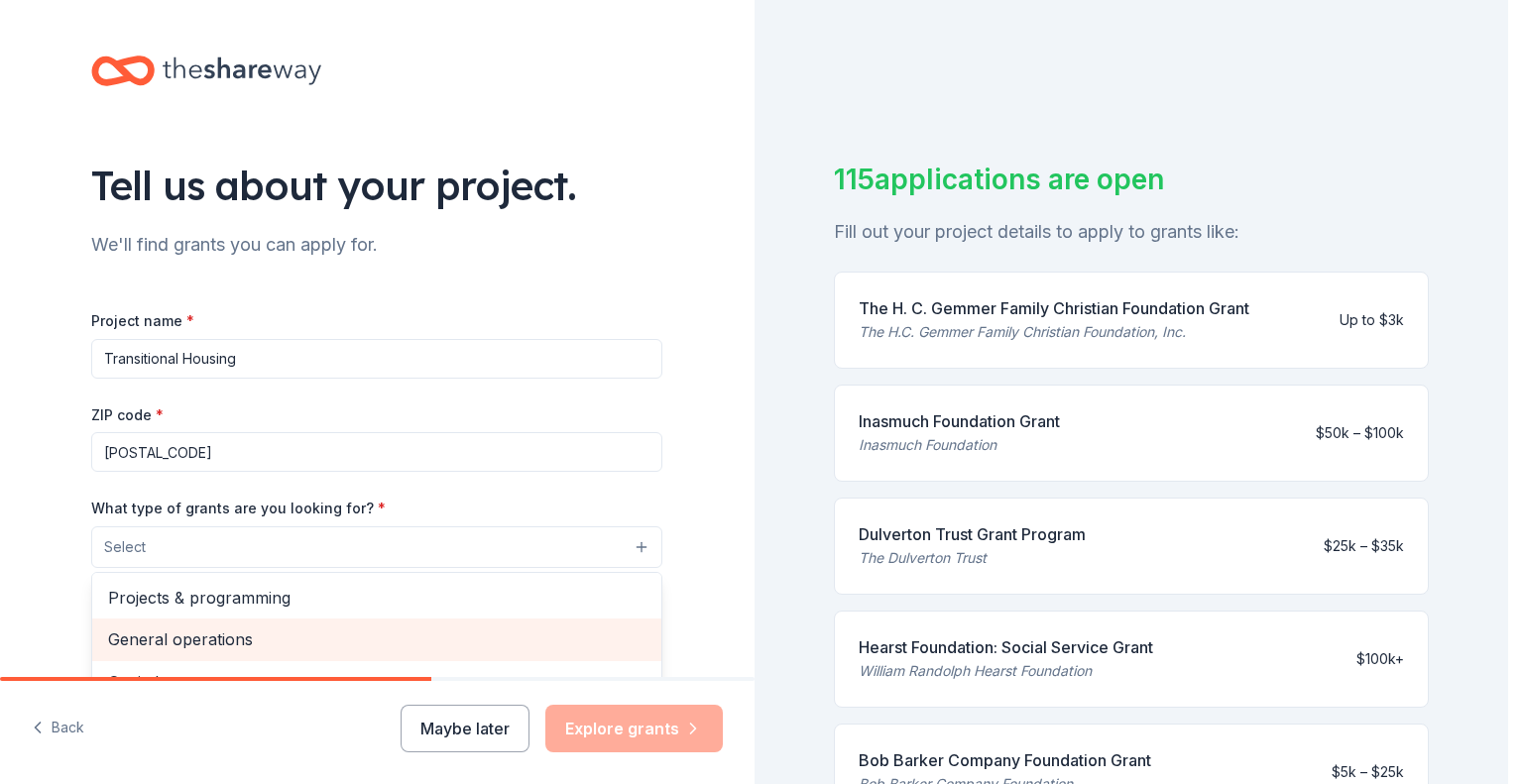 click on "General operations" at bounding box center (377, 639) 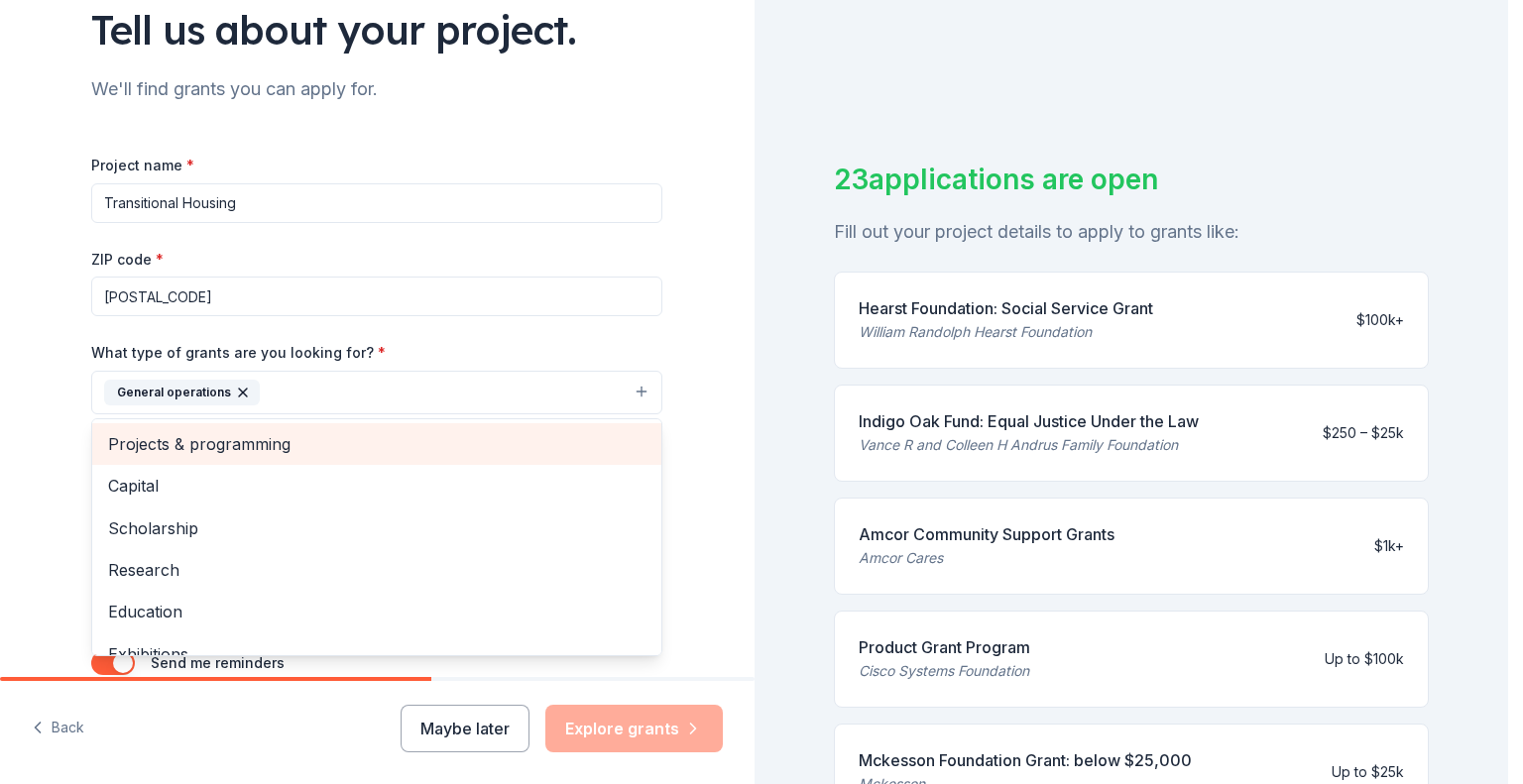 scroll, scrollTop: 273, scrollLeft: 0, axis: vertical 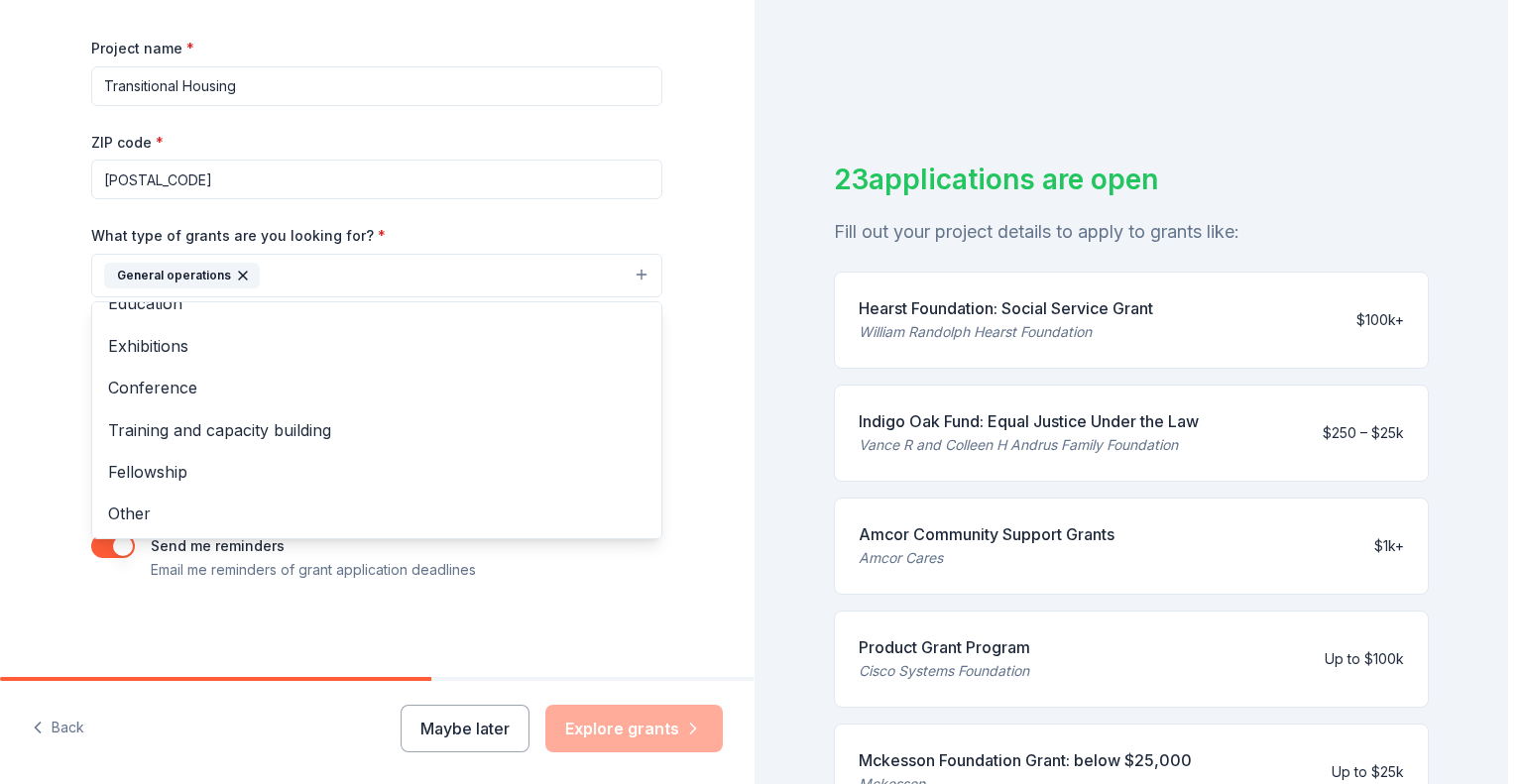 click on "Project name * Transitional Housing ZIP code * [POSTAL_CODE] What type of grants are you looking for? * General operations Projects & programming Capital Scholarship Research Education Exhibitions Conference Training and capacity building Fellowship Other What is your project about? * We use this to match you to relevant grant opportunities.   See examples We recommend at least 300 characters to get the best grant matches. Send me reminders Email me reminders of grant application deadlines" at bounding box center (377, 202) 